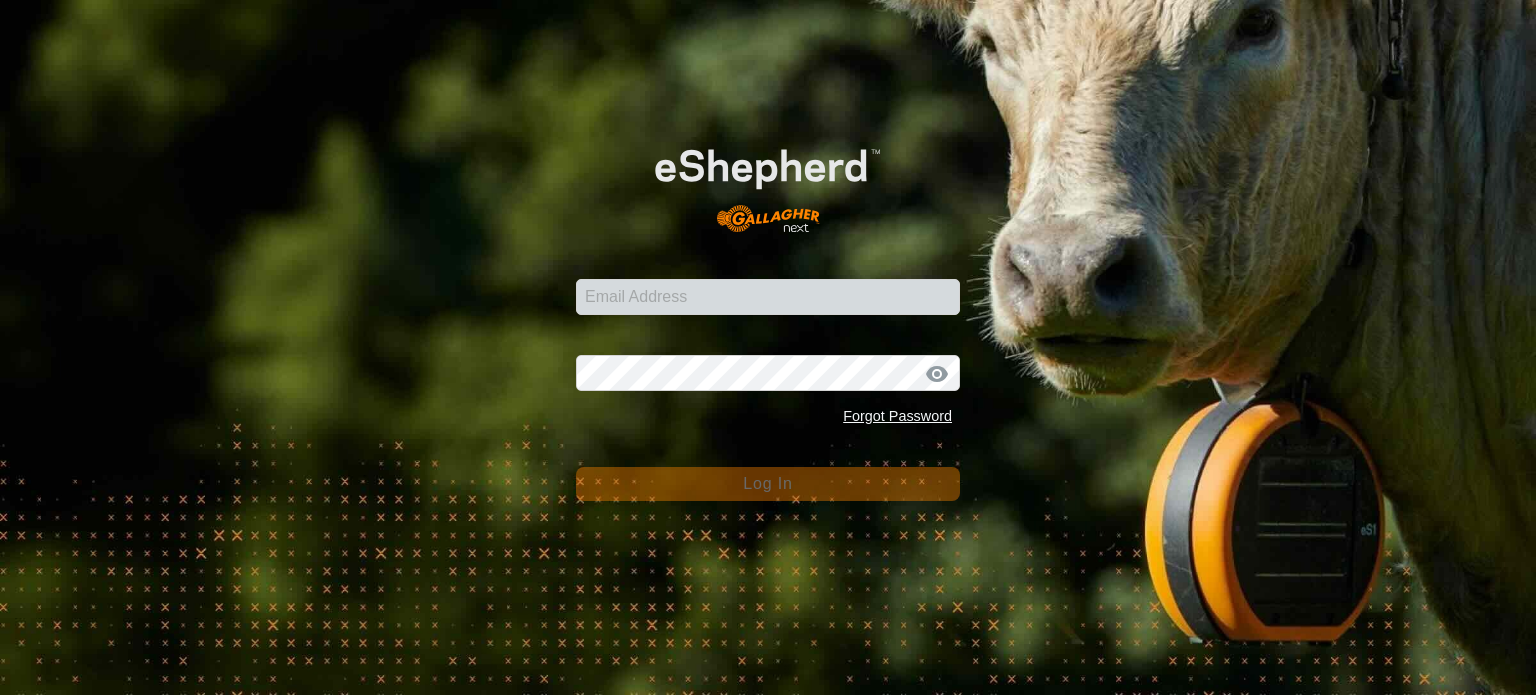 scroll, scrollTop: 0, scrollLeft: 0, axis: both 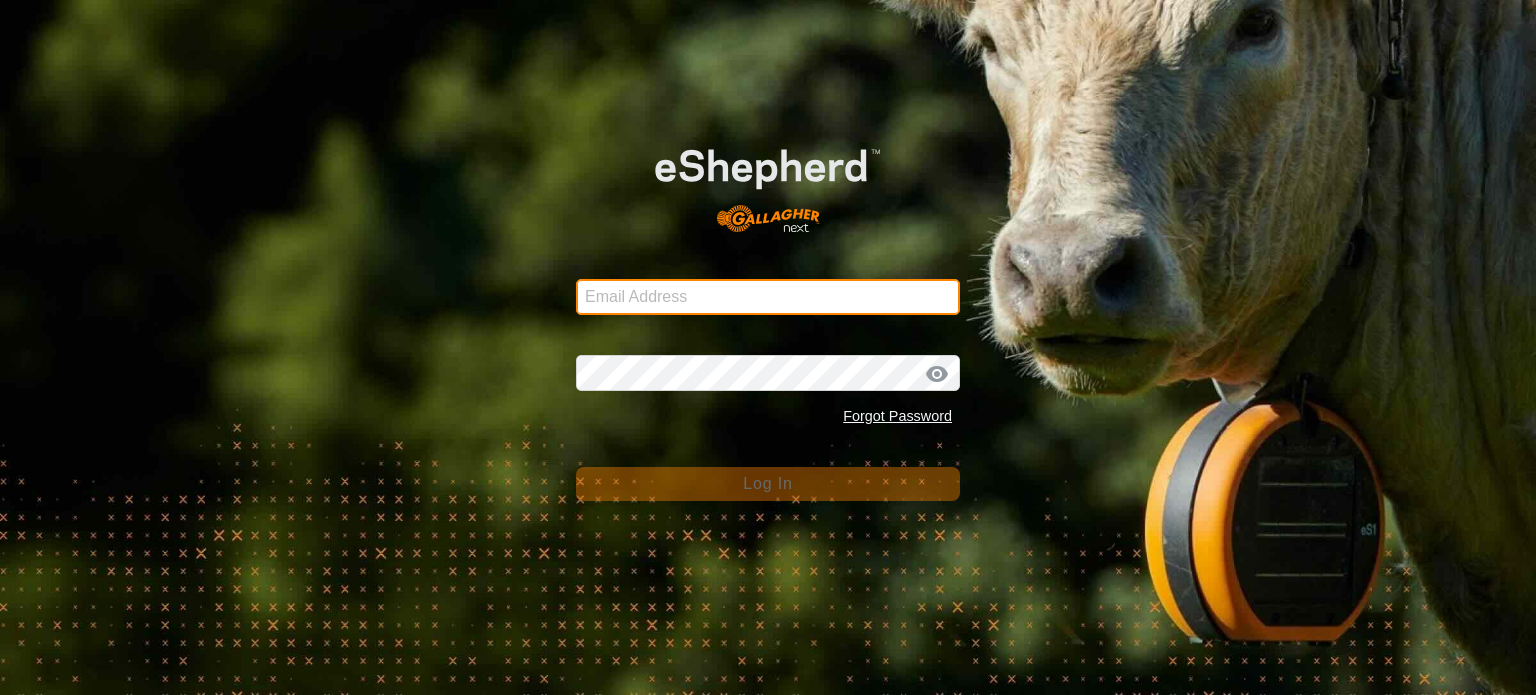 click on "Email Address" at bounding box center [768, 297] 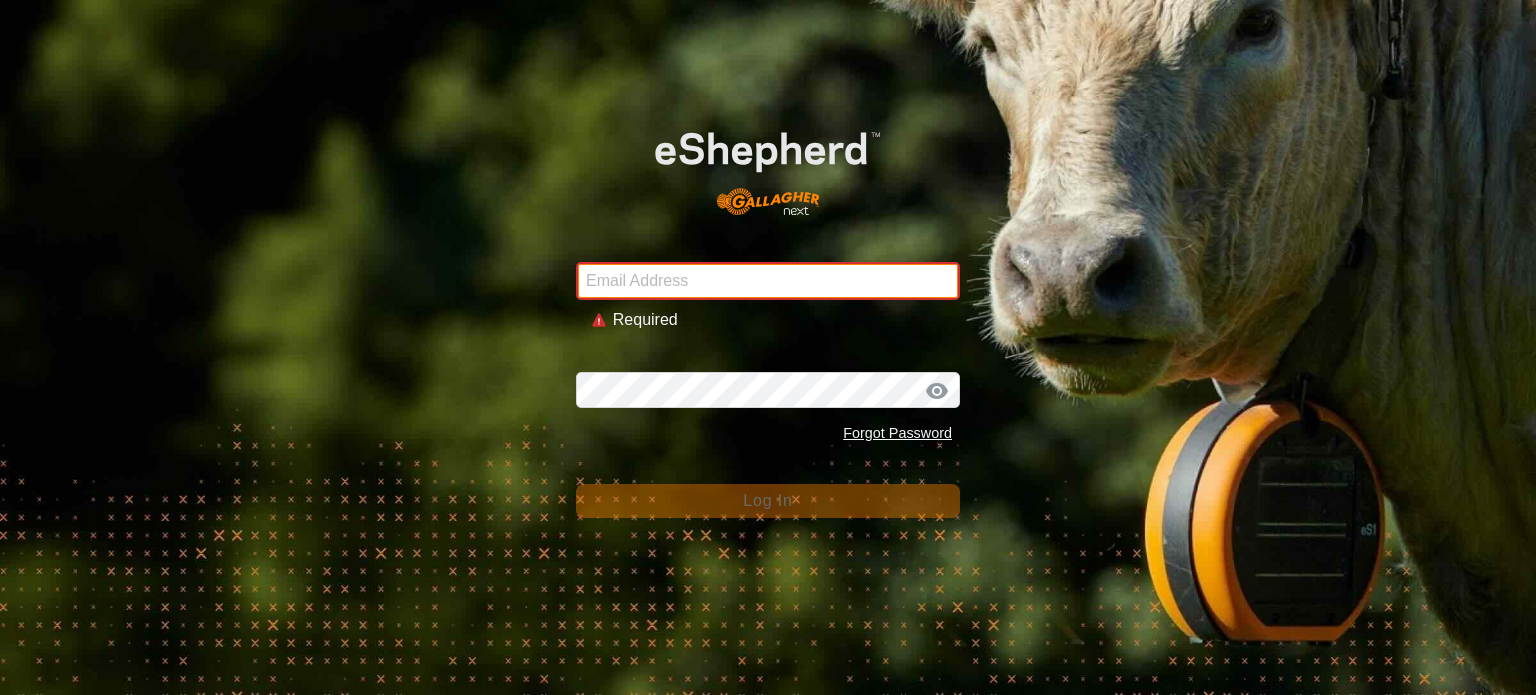 type on "[EMAIL]" 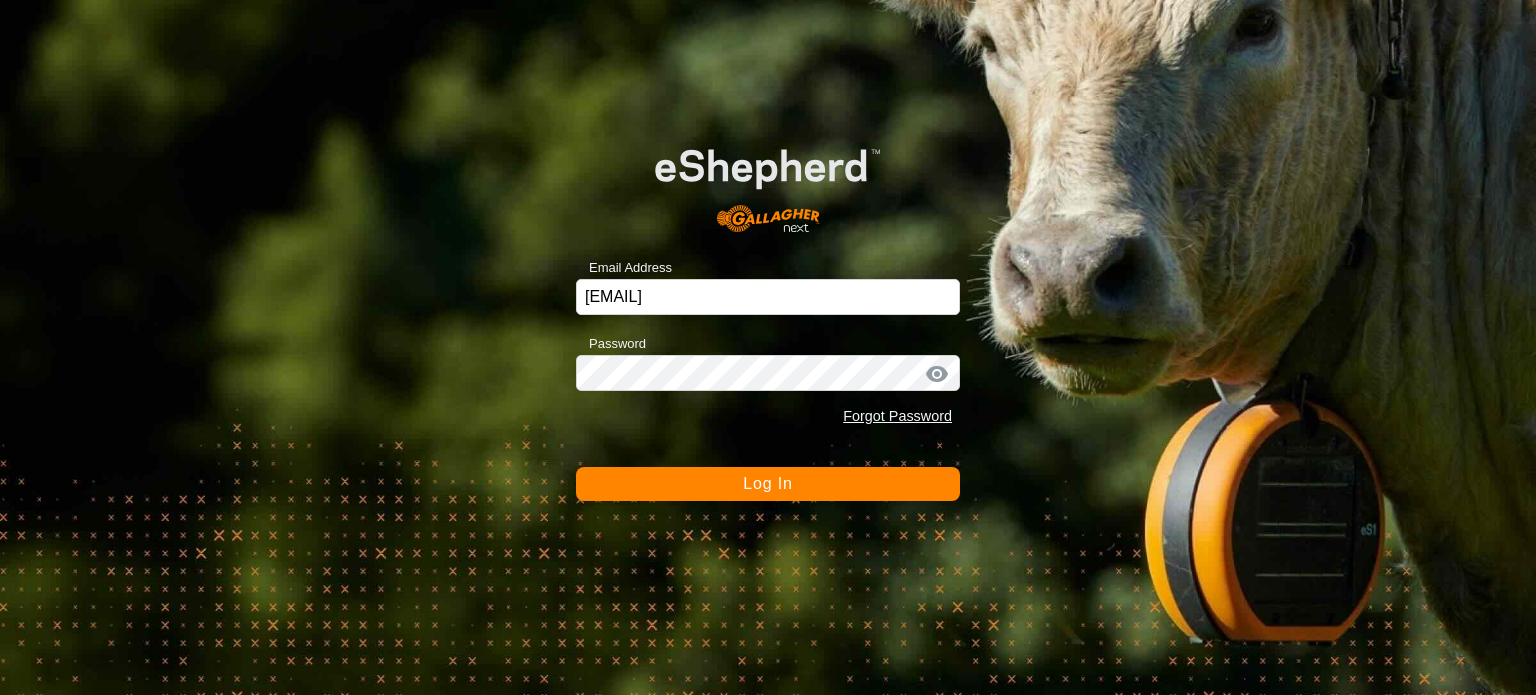 click on "Log In" 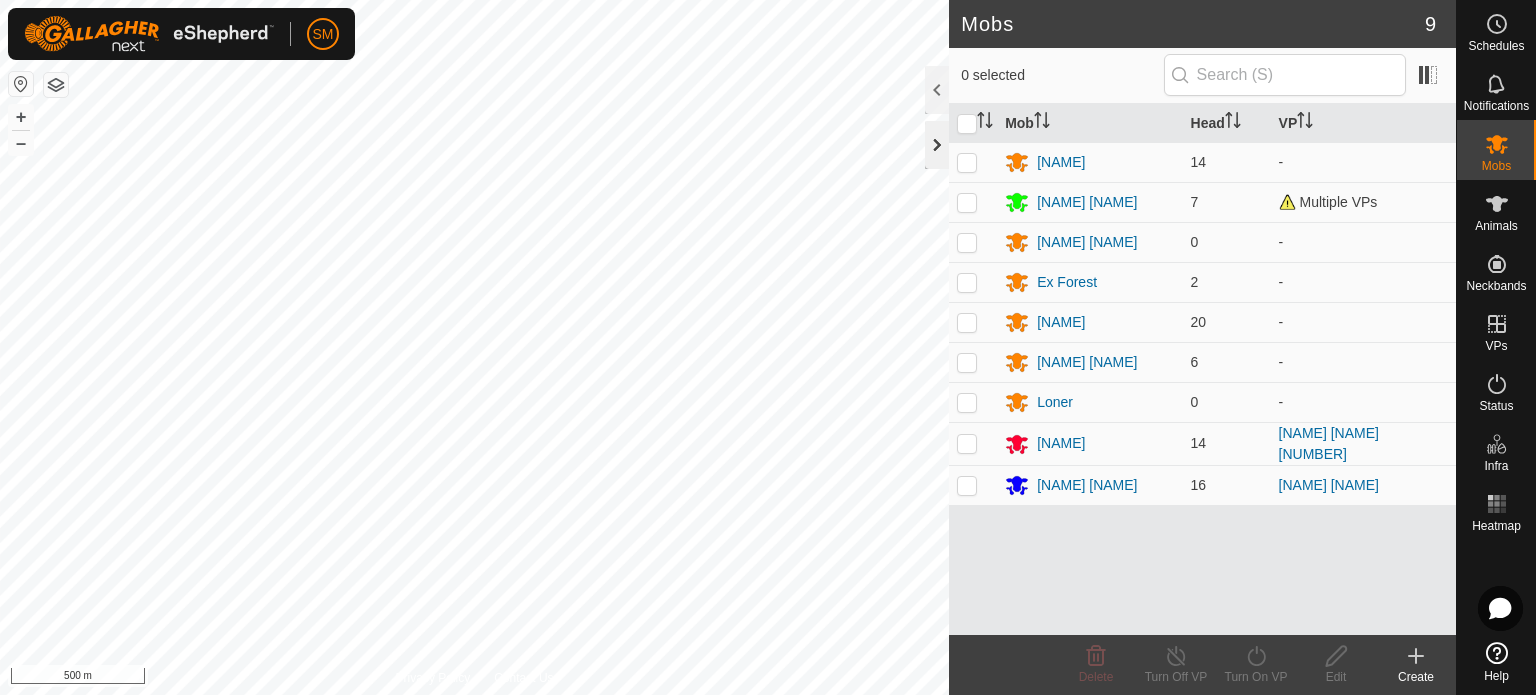 click 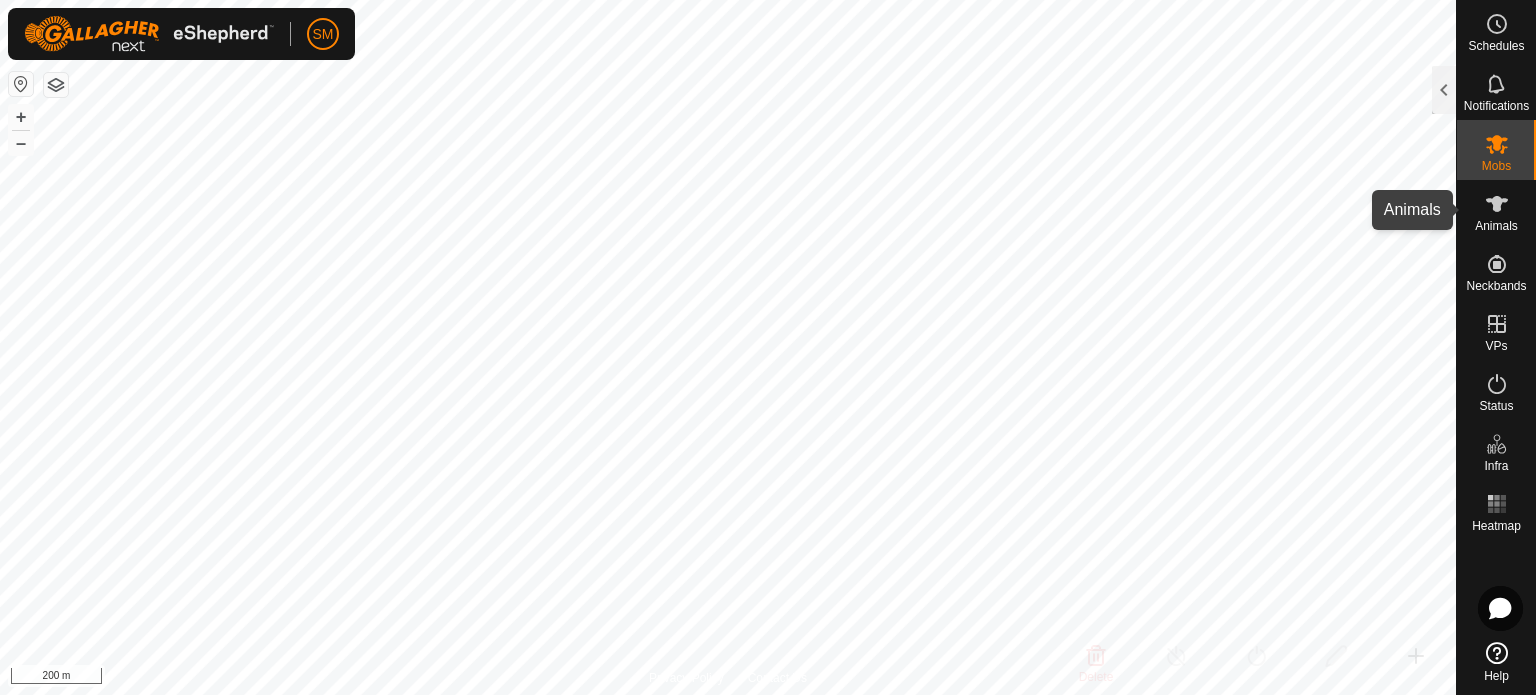 click 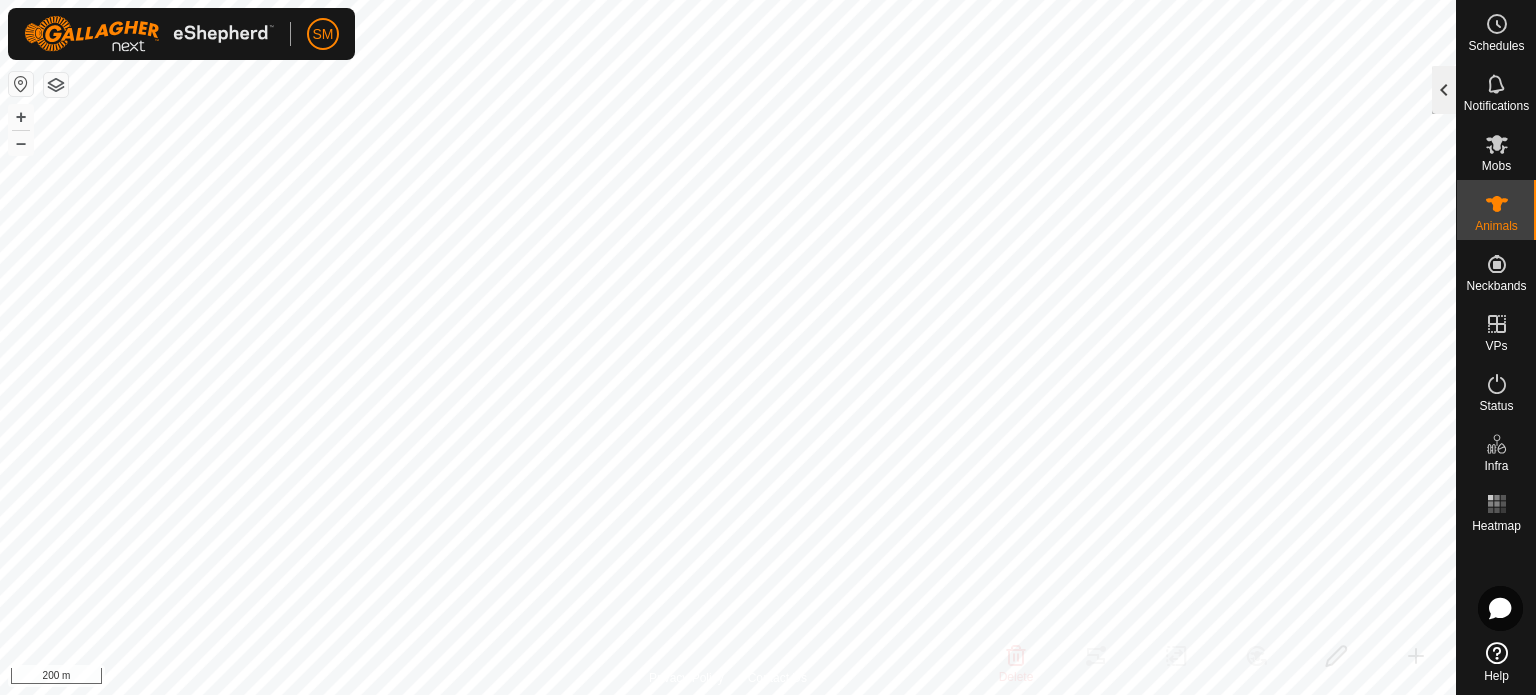 click 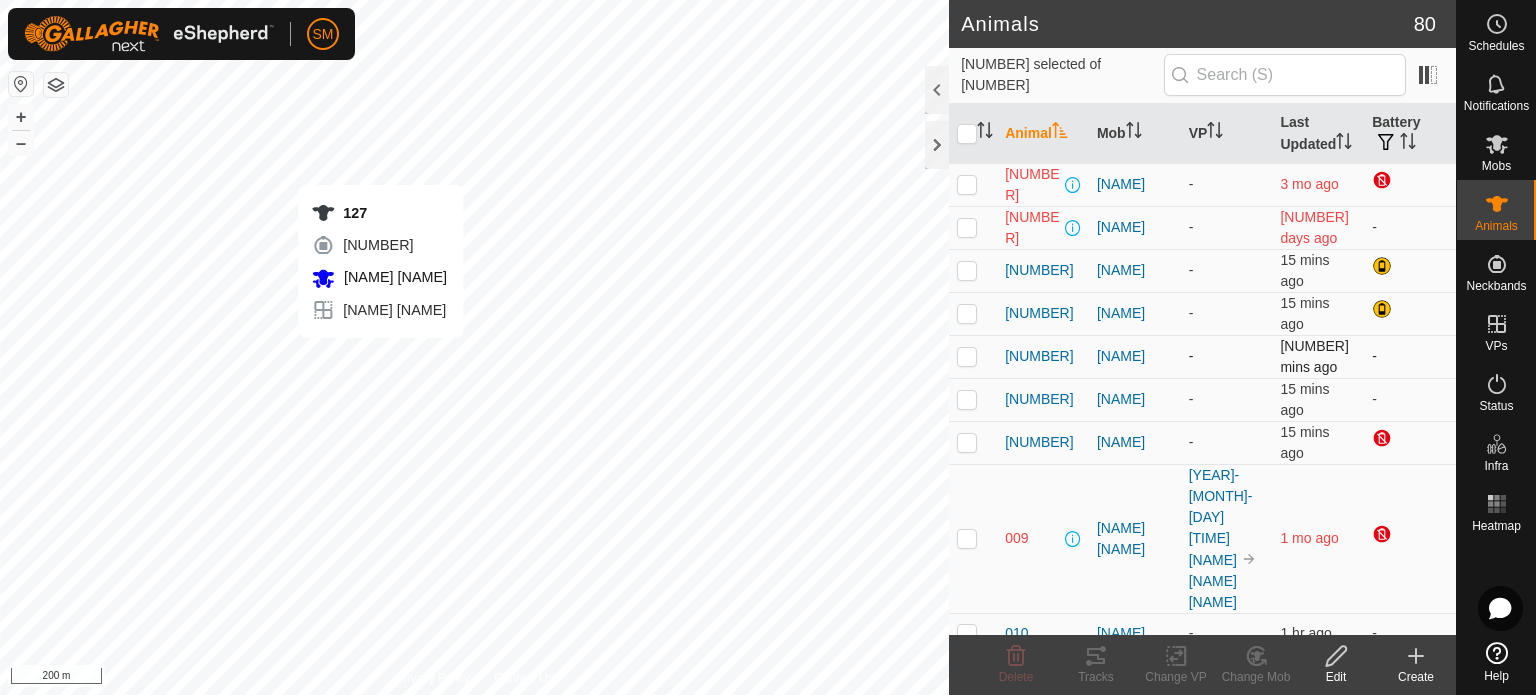 checkbox on "true" 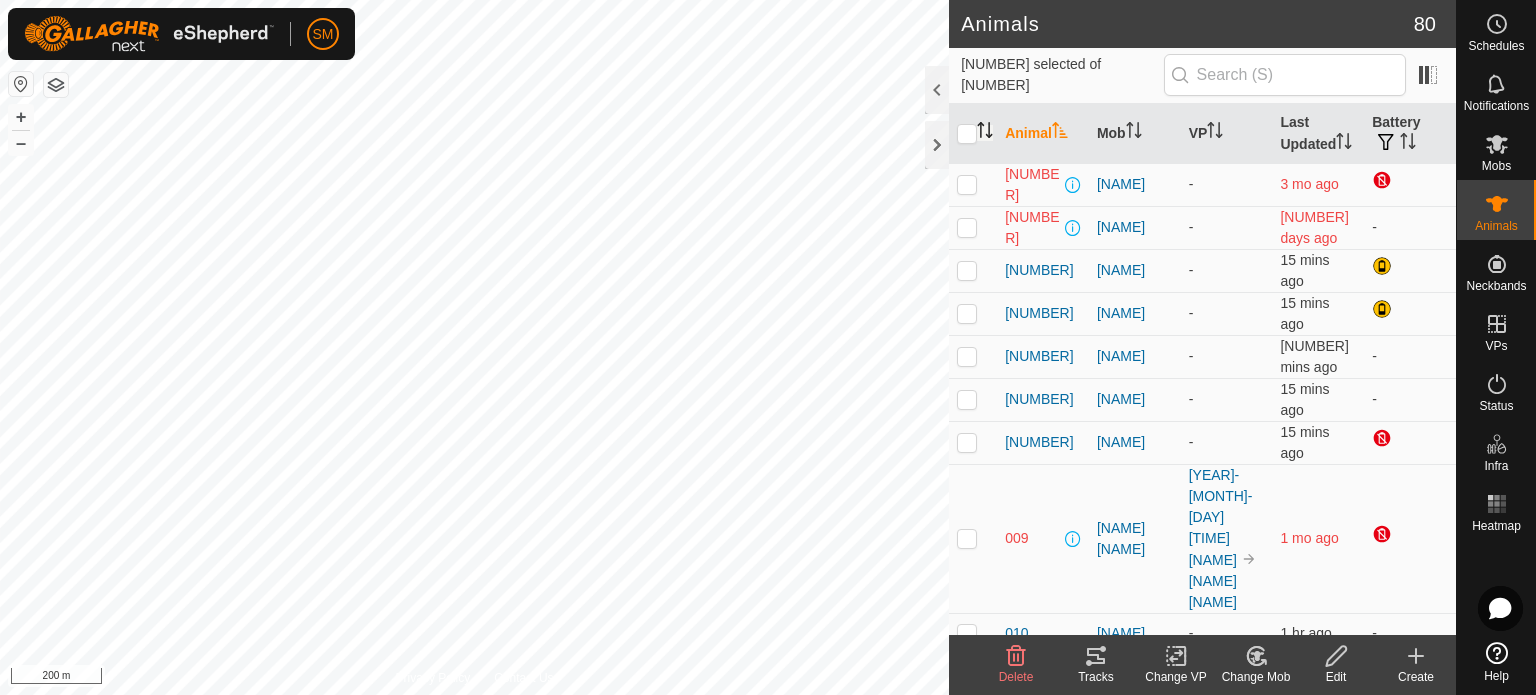 click 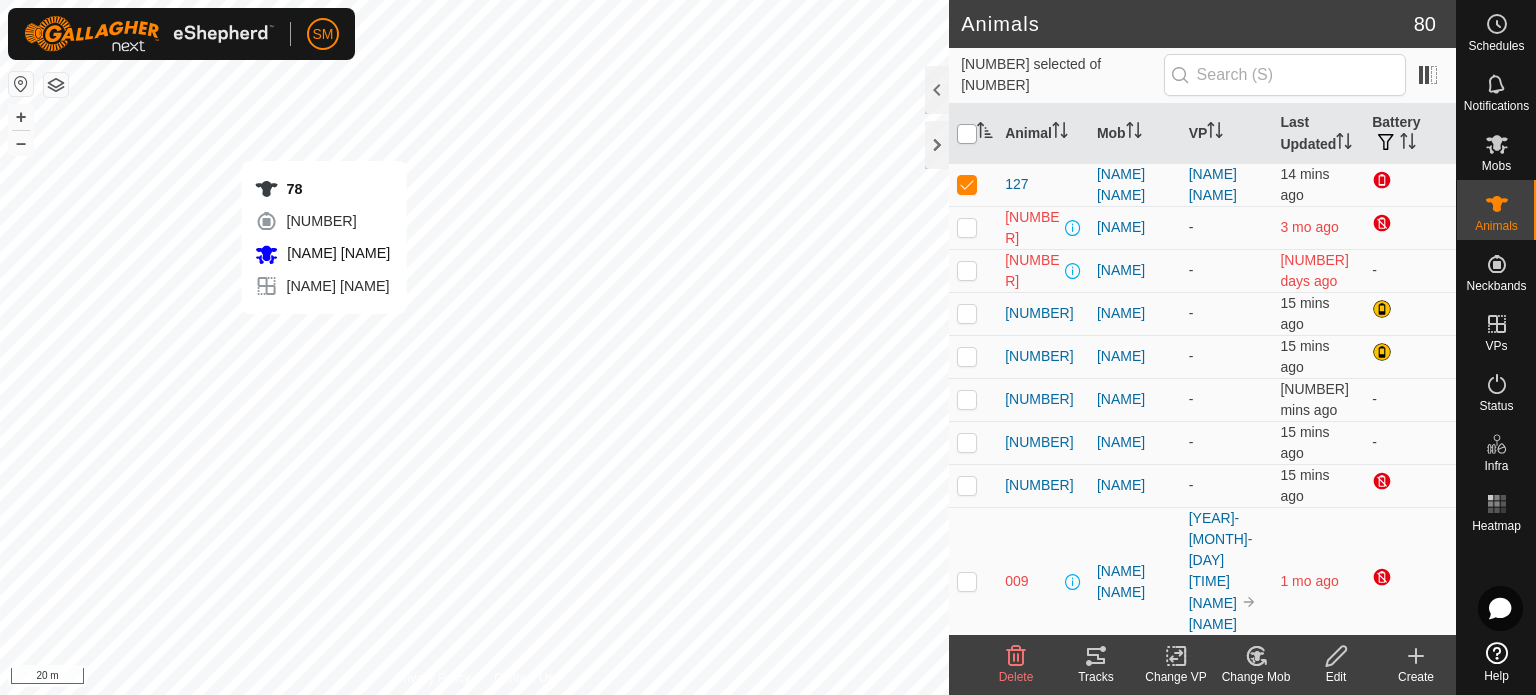 checkbox on "true" 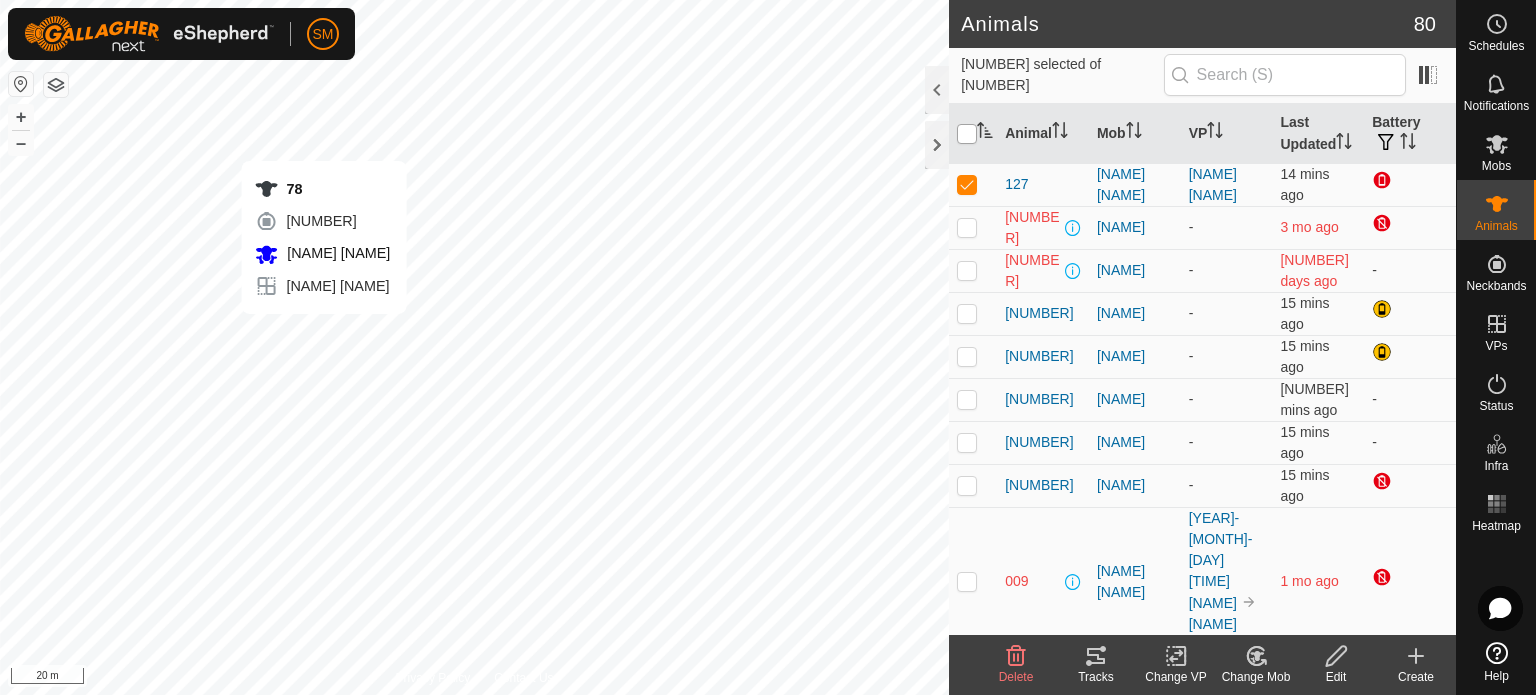 checkbox on "false" 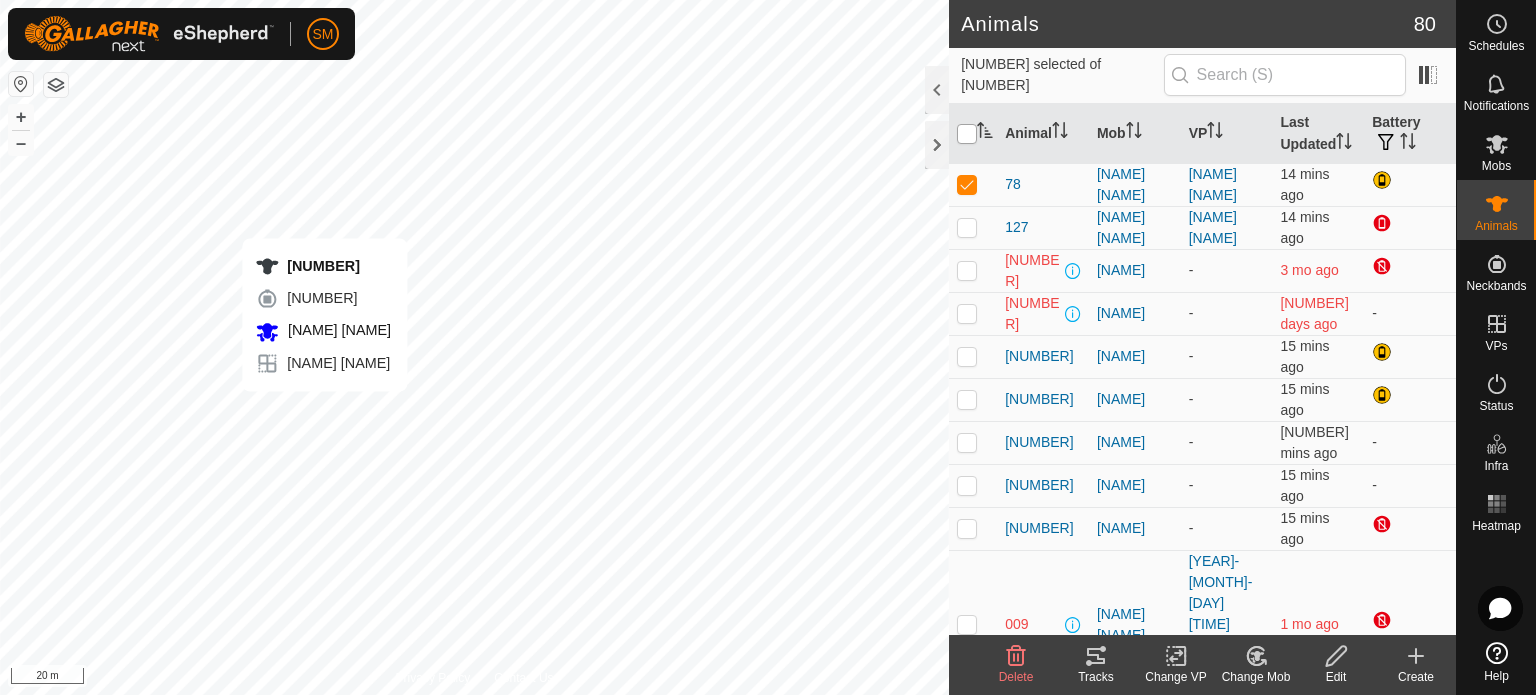 checkbox on "true" 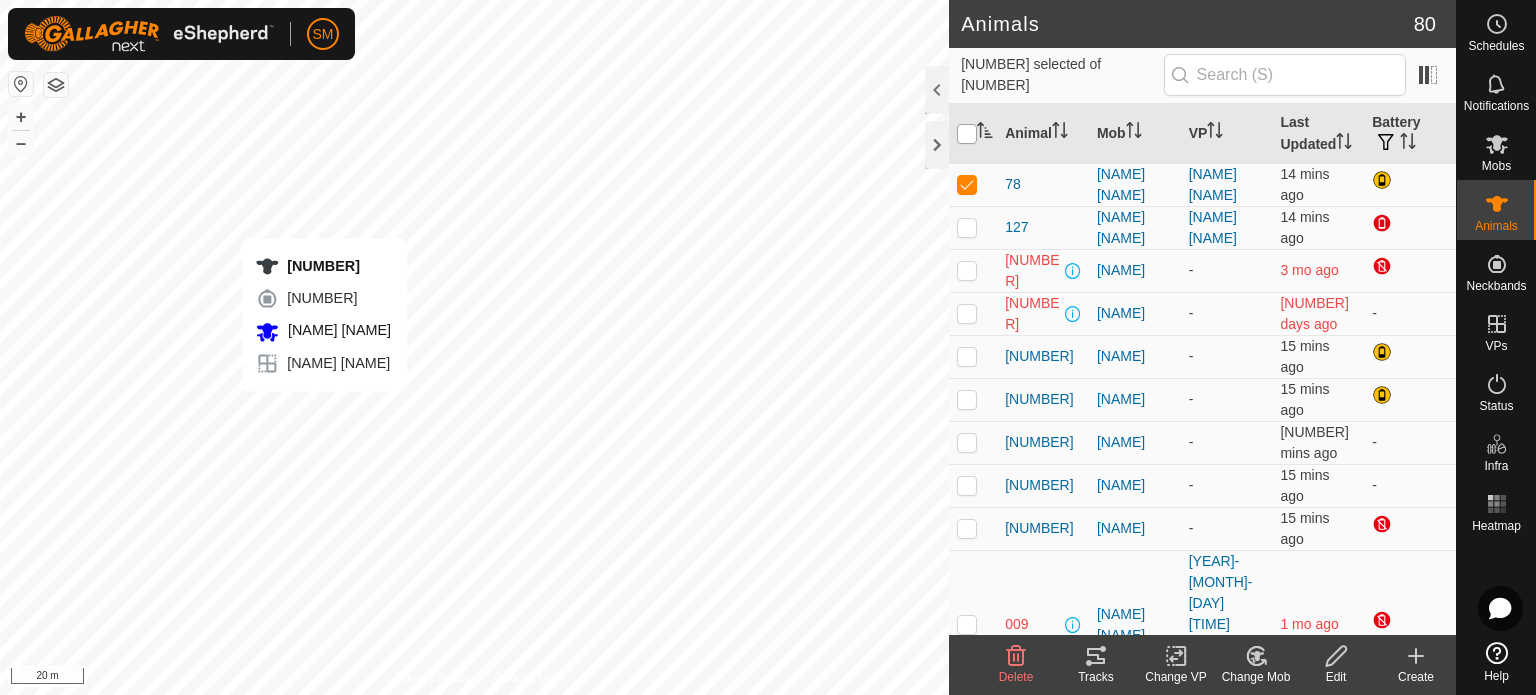 checkbox on "false" 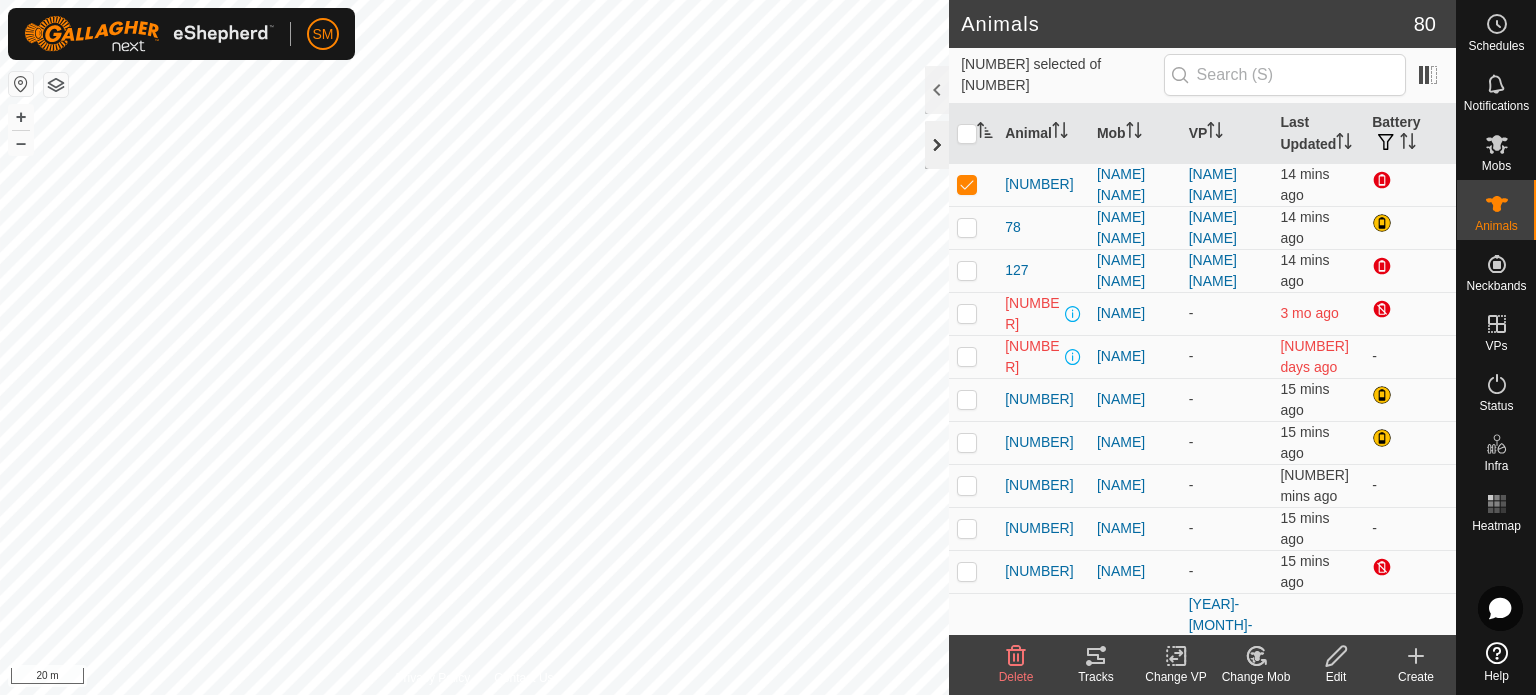 click 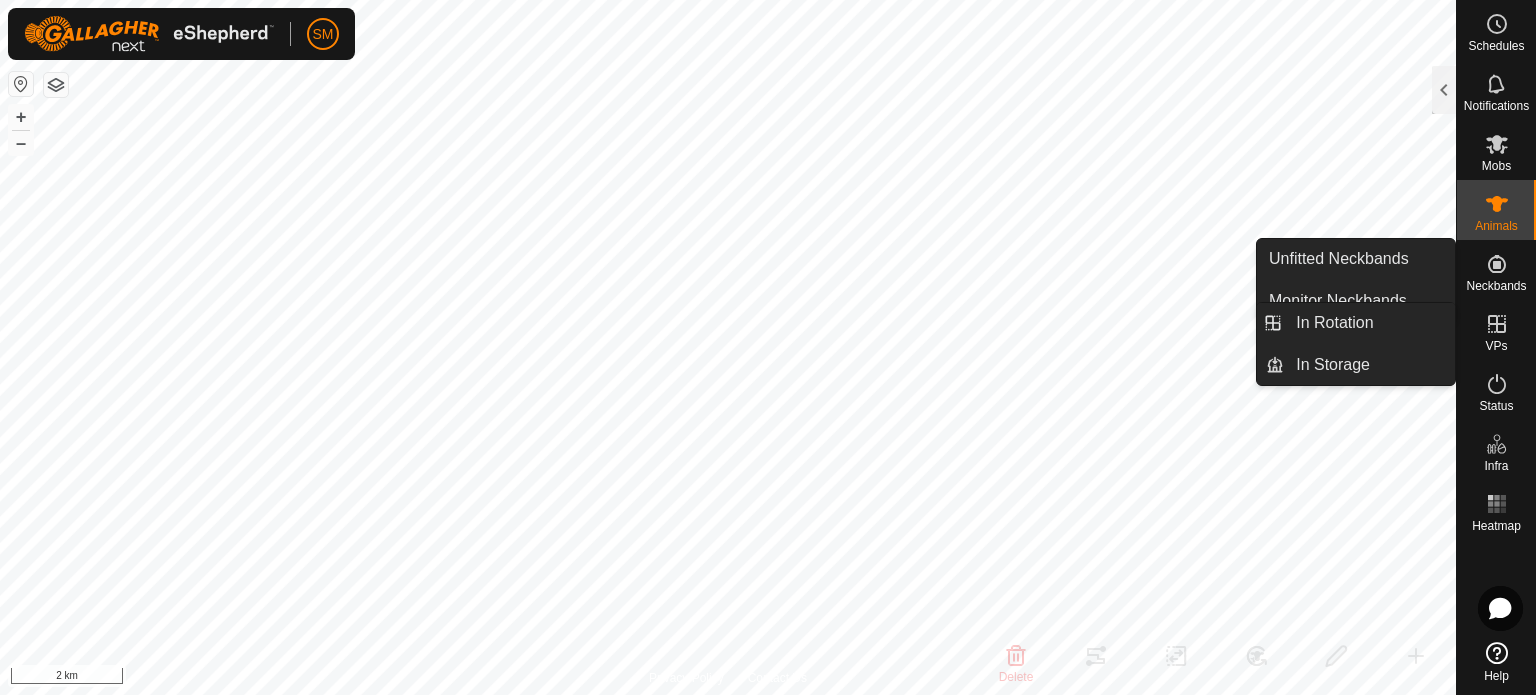 click 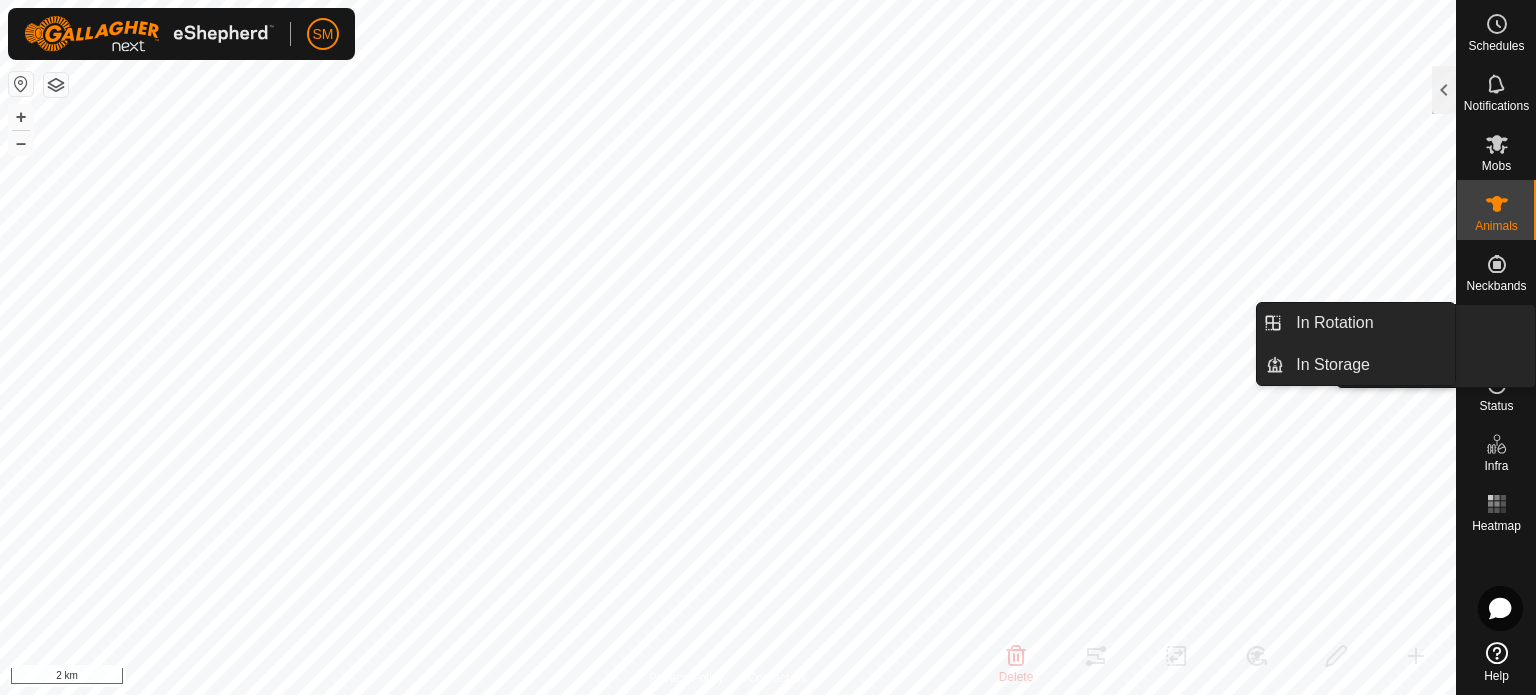 click on "VPs" at bounding box center [1496, 330] 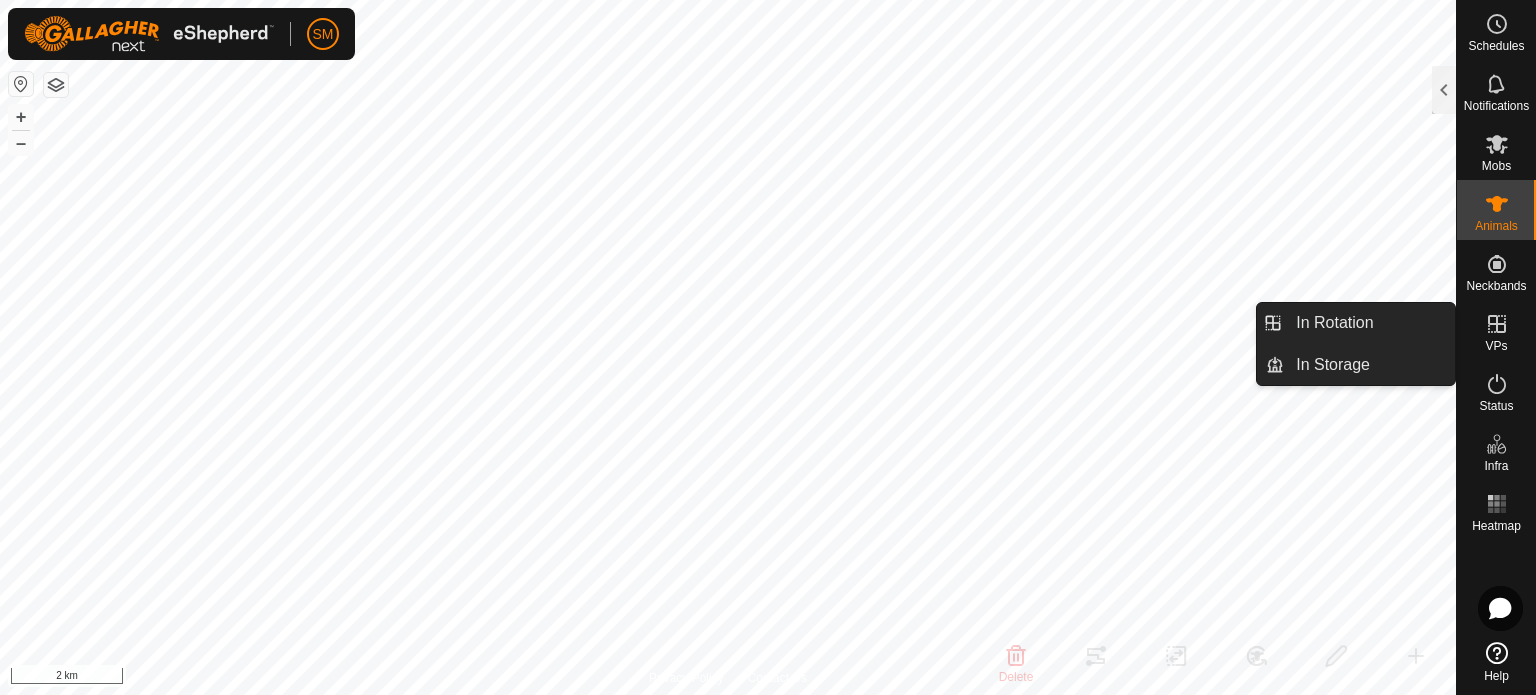 click 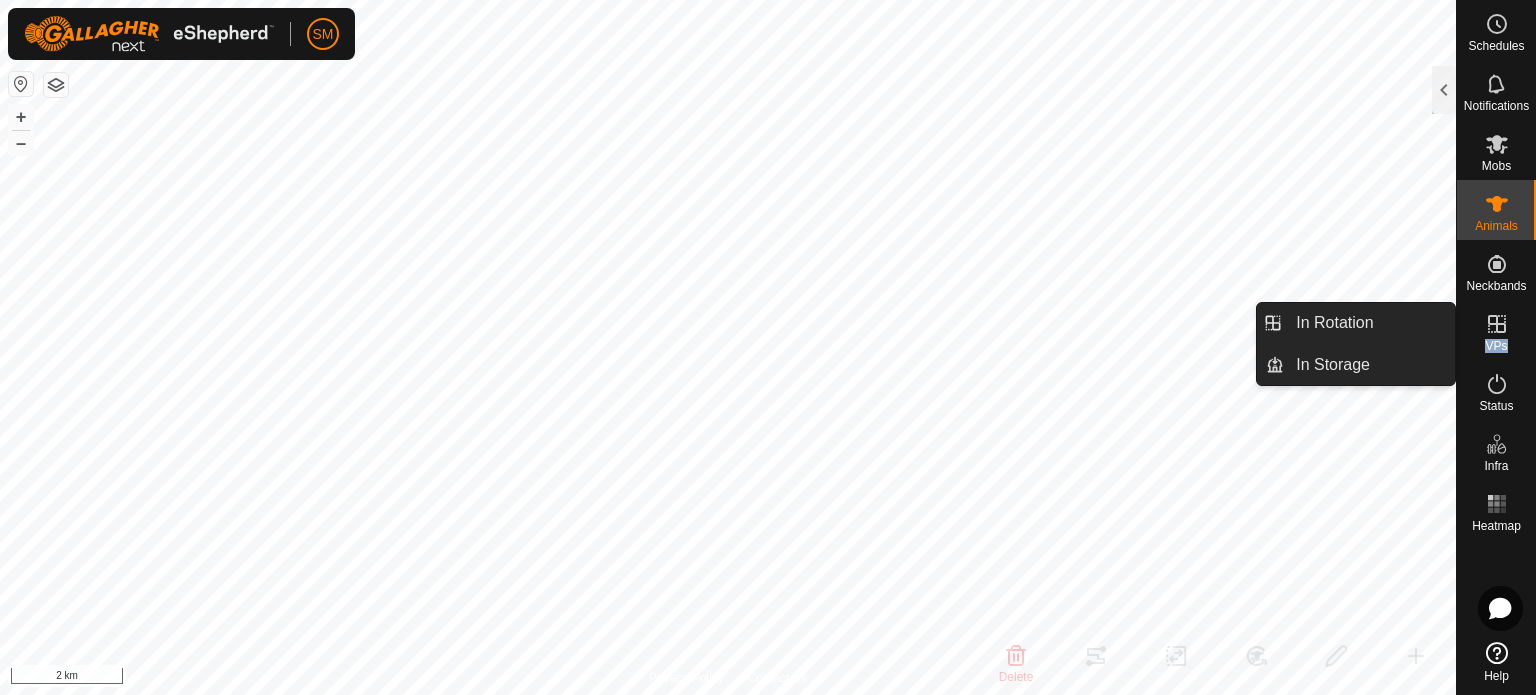 click 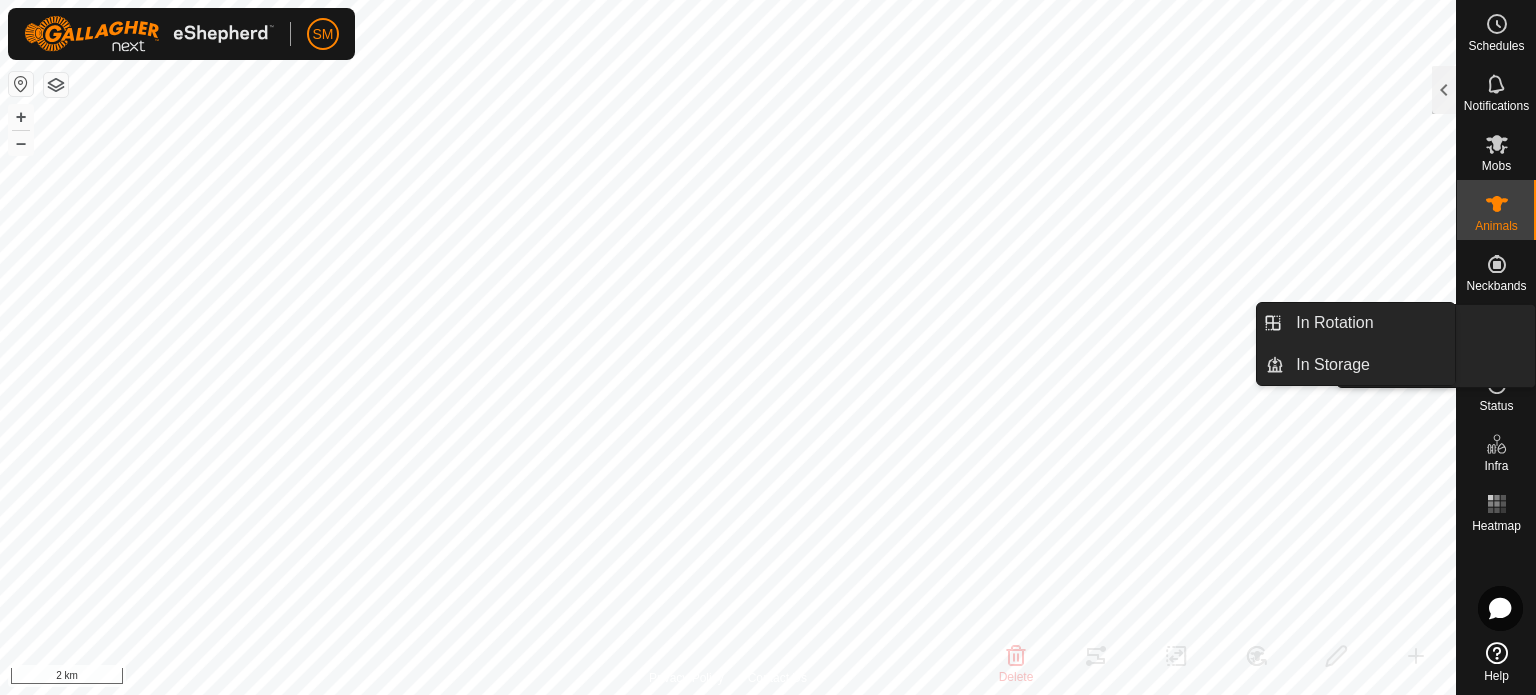 click on "VPs" at bounding box center (1496, 346) 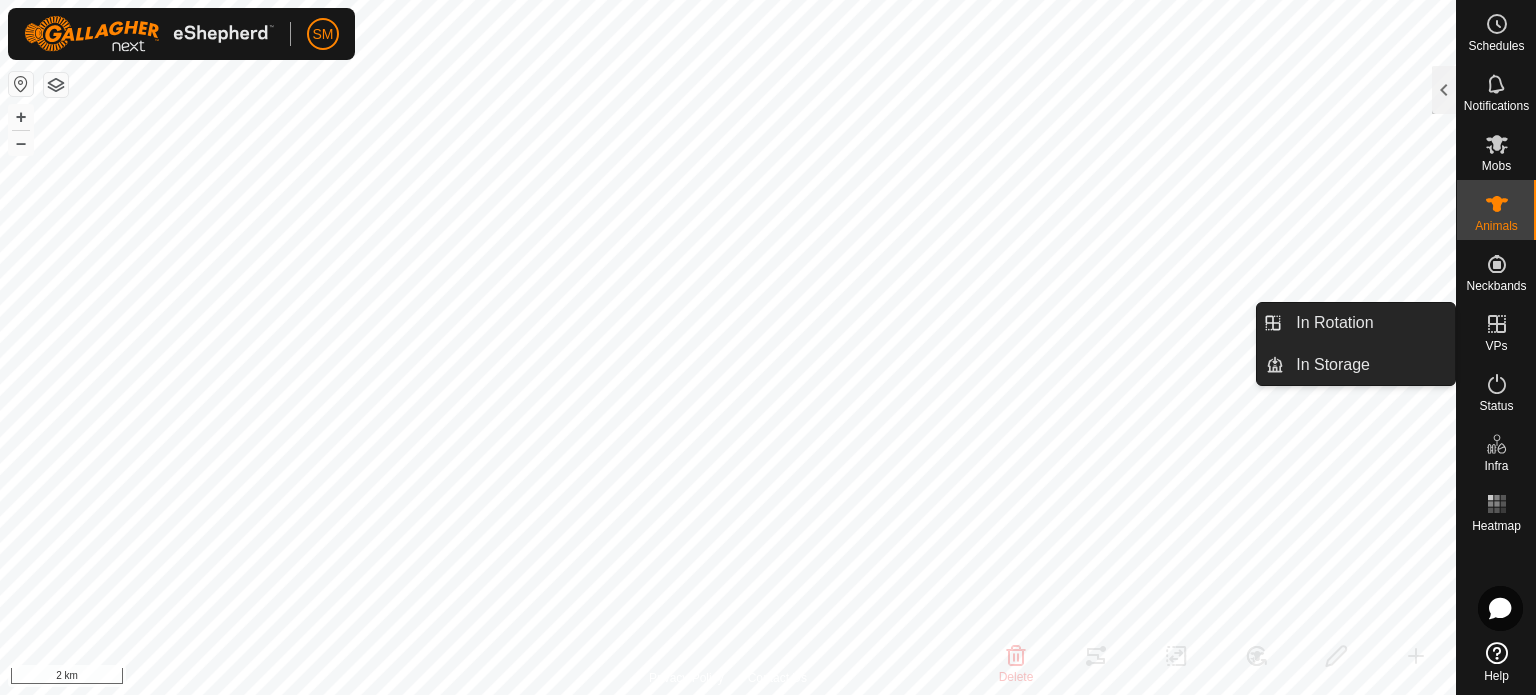 click on "VPs" at bounding box center [1496, 346] 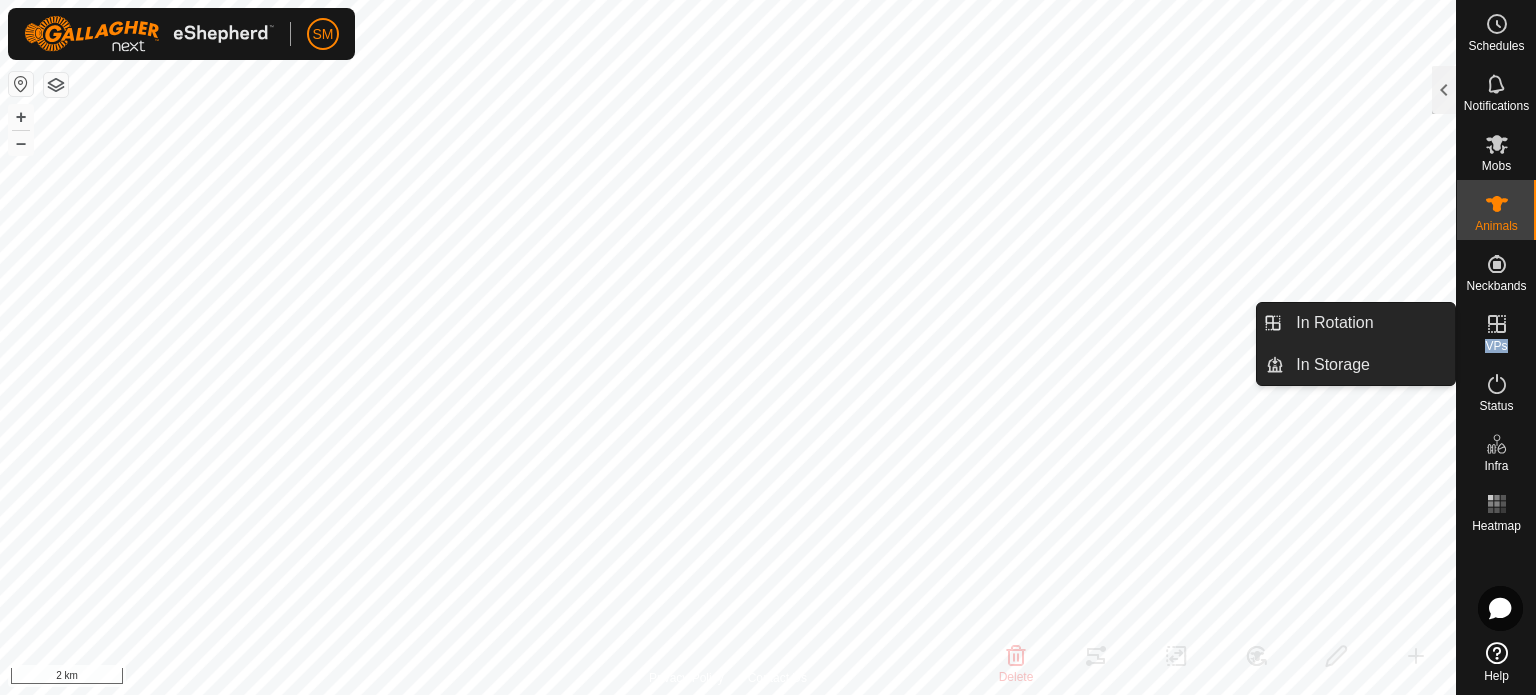 click on "VPs" at bounding box center (1496, 346) 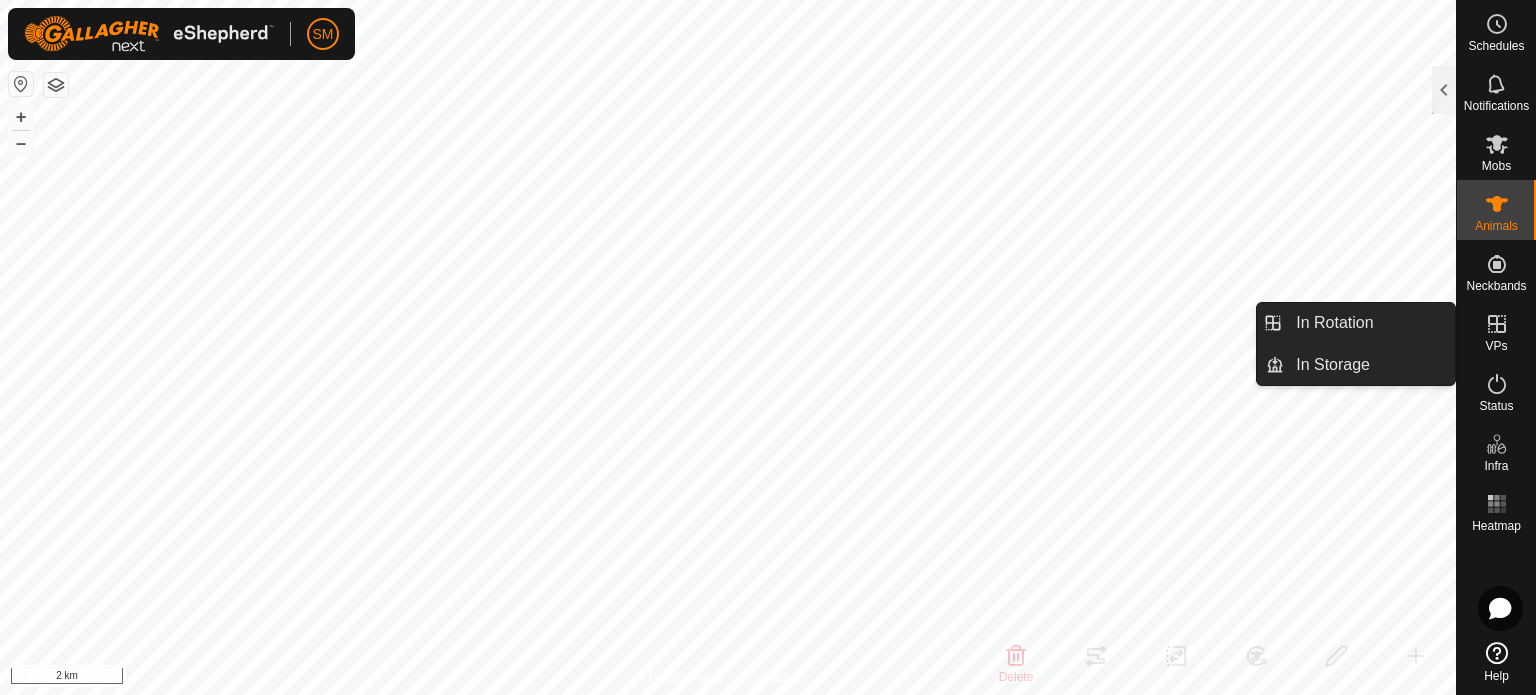 click at bounding box center [1497, 324] 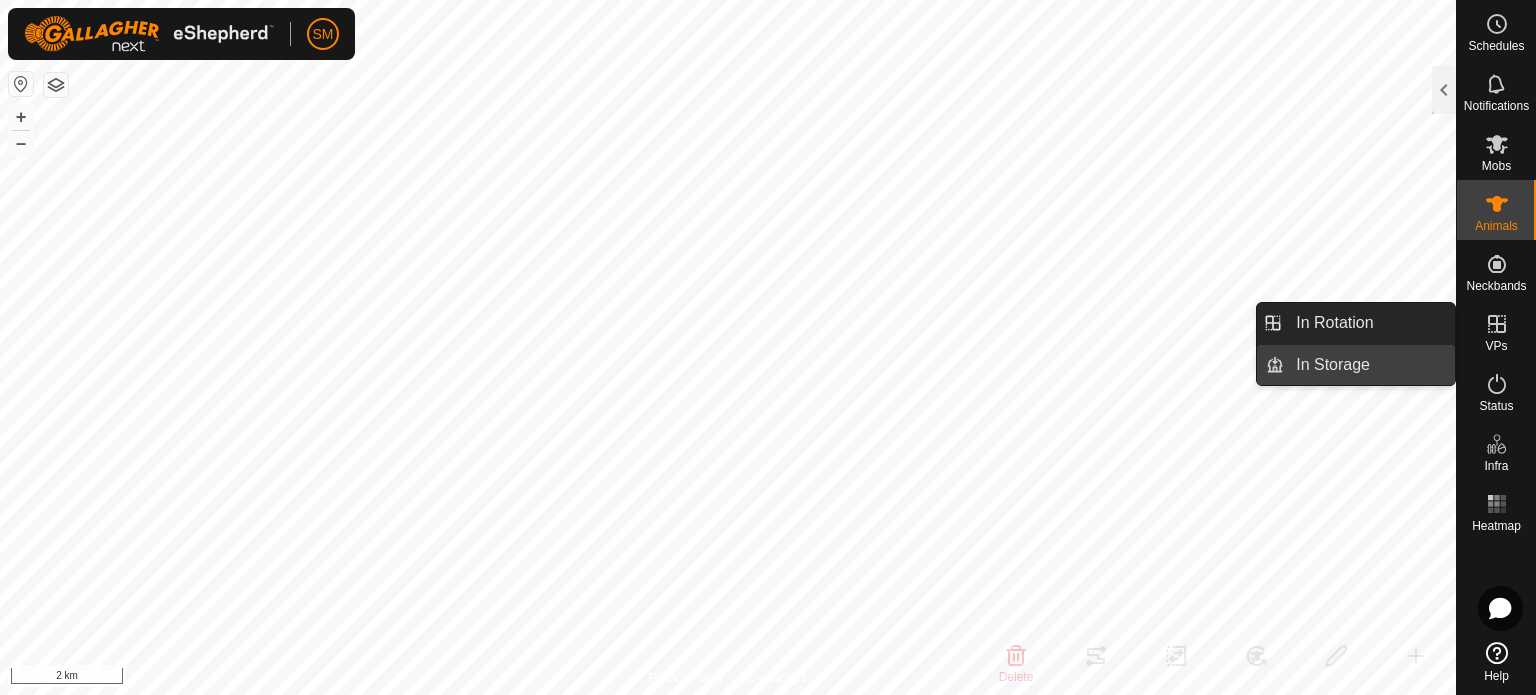 click on "In Storage" at bounding box center (1369, 365) 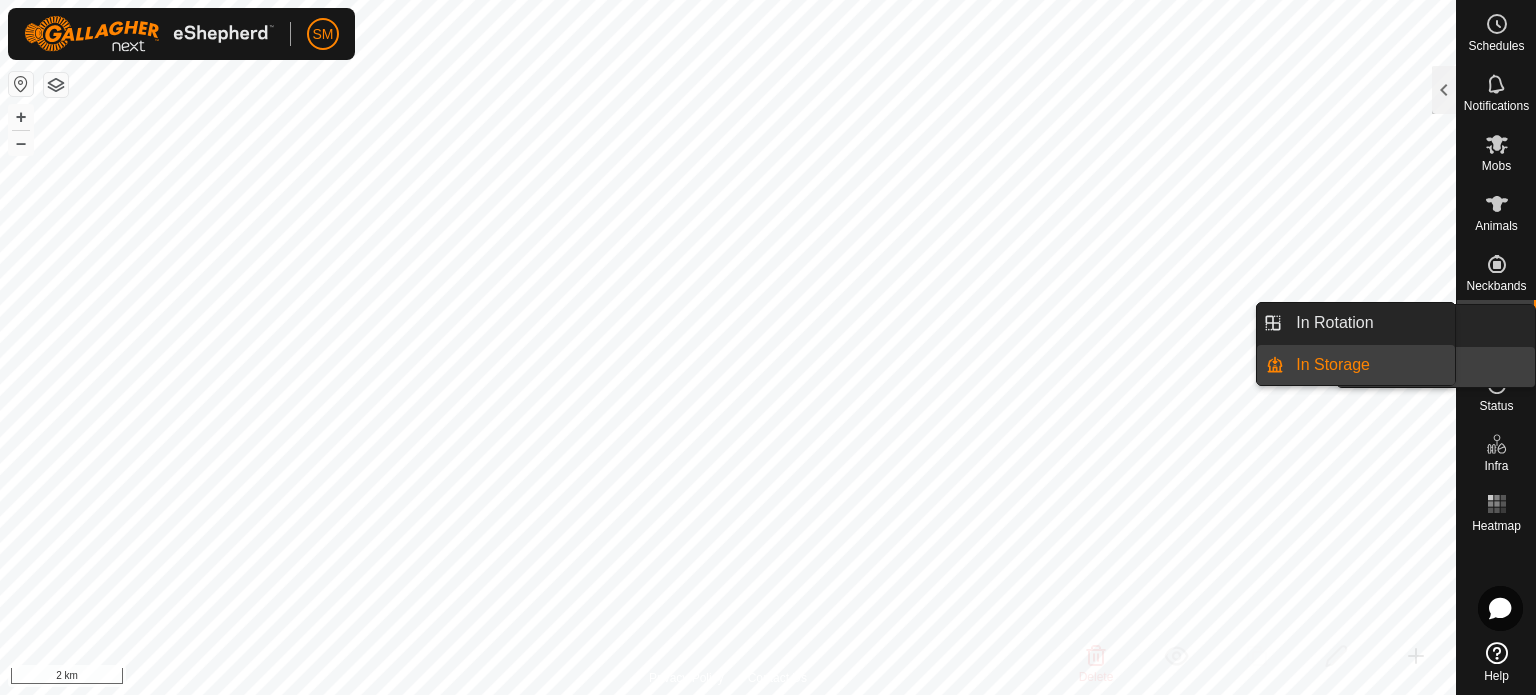 click 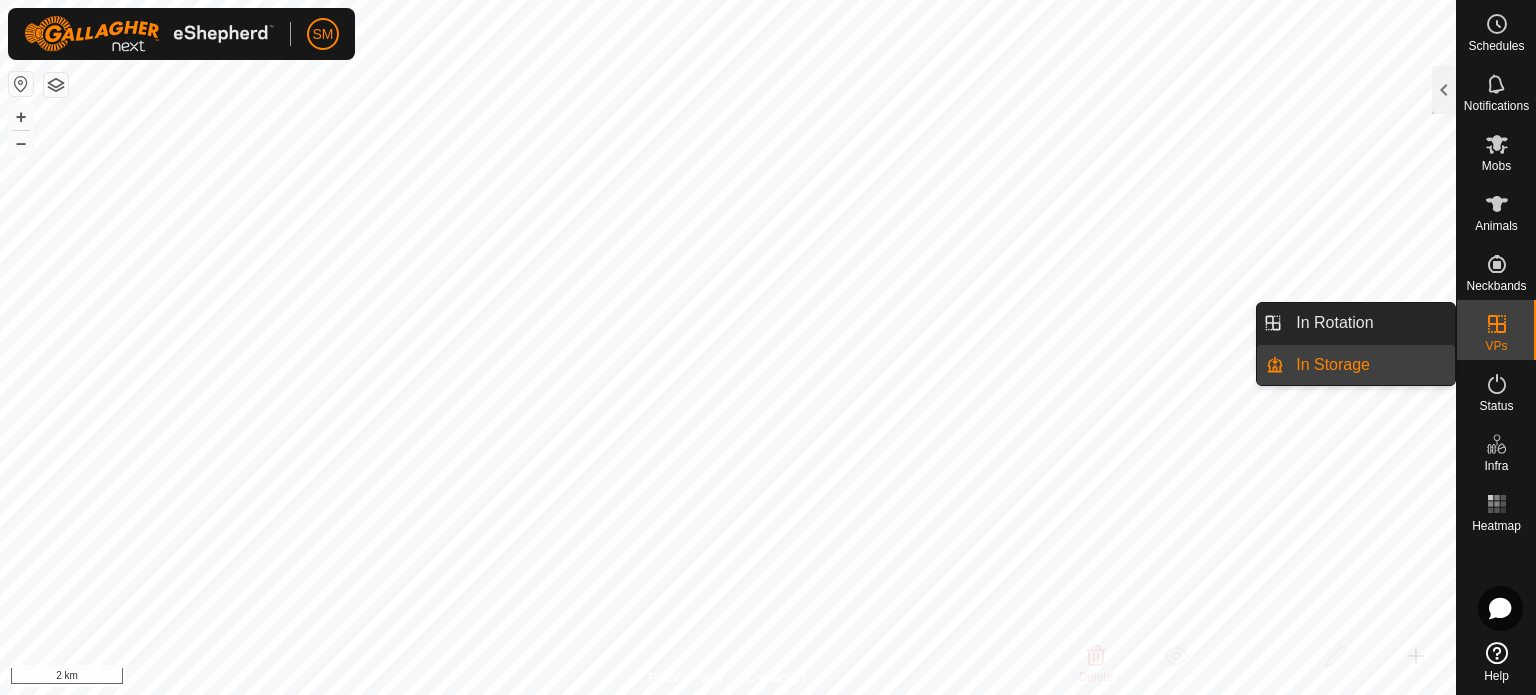 click on "In Rotation" at bounding box center [1369, 323] 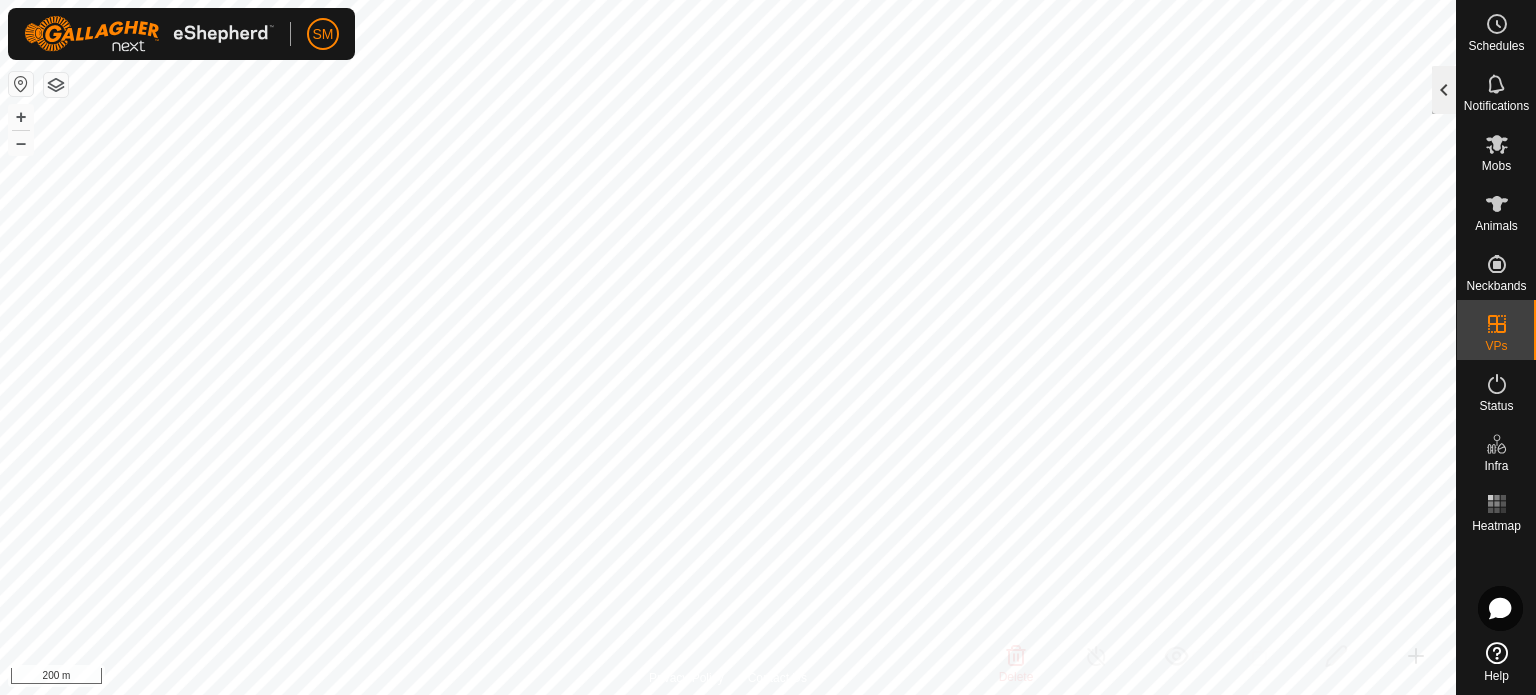 click 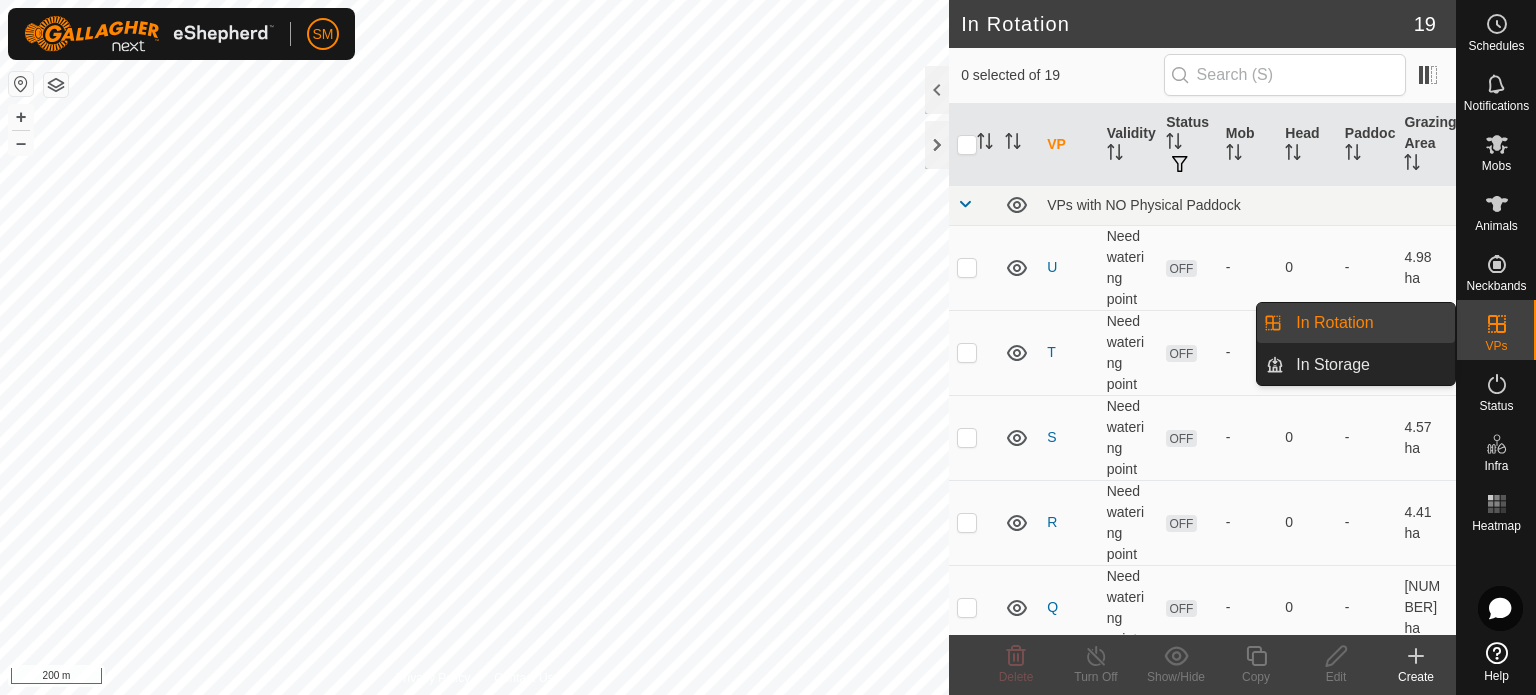 click 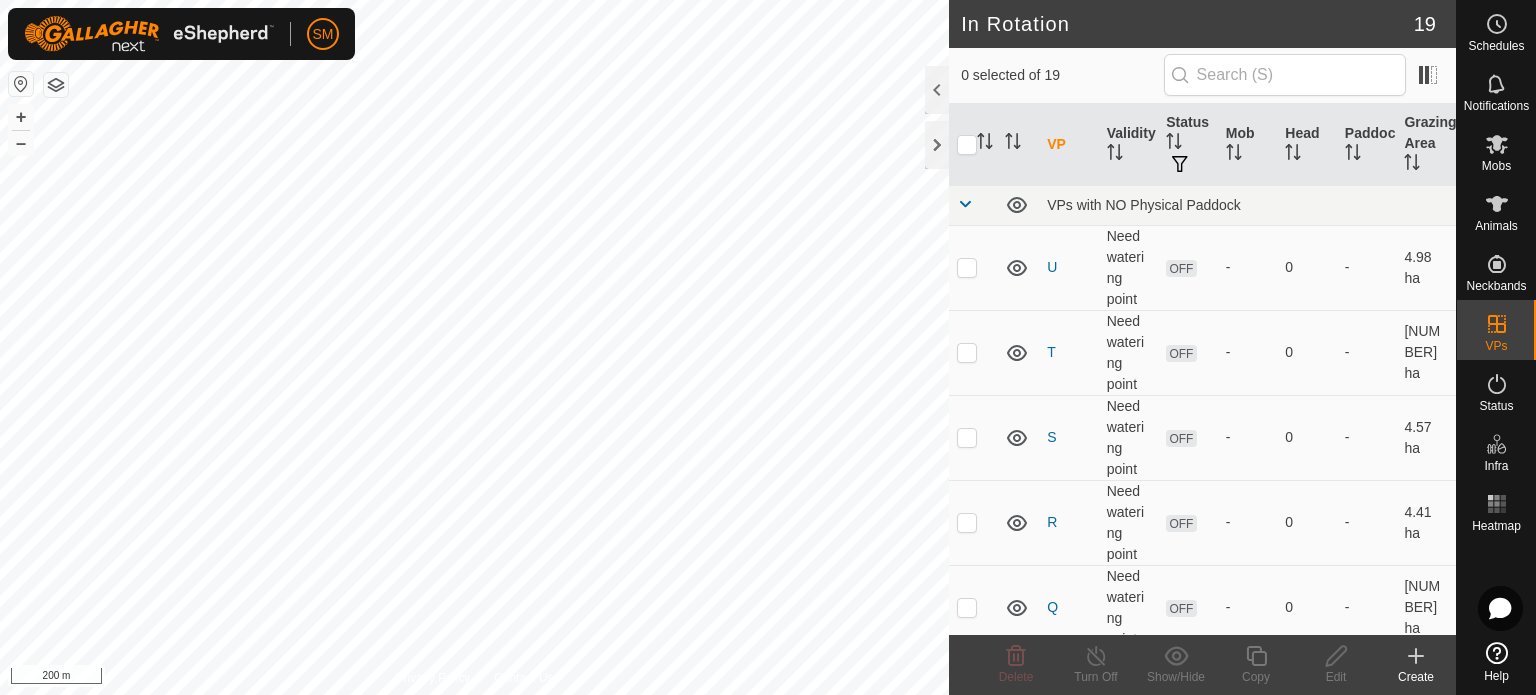 click 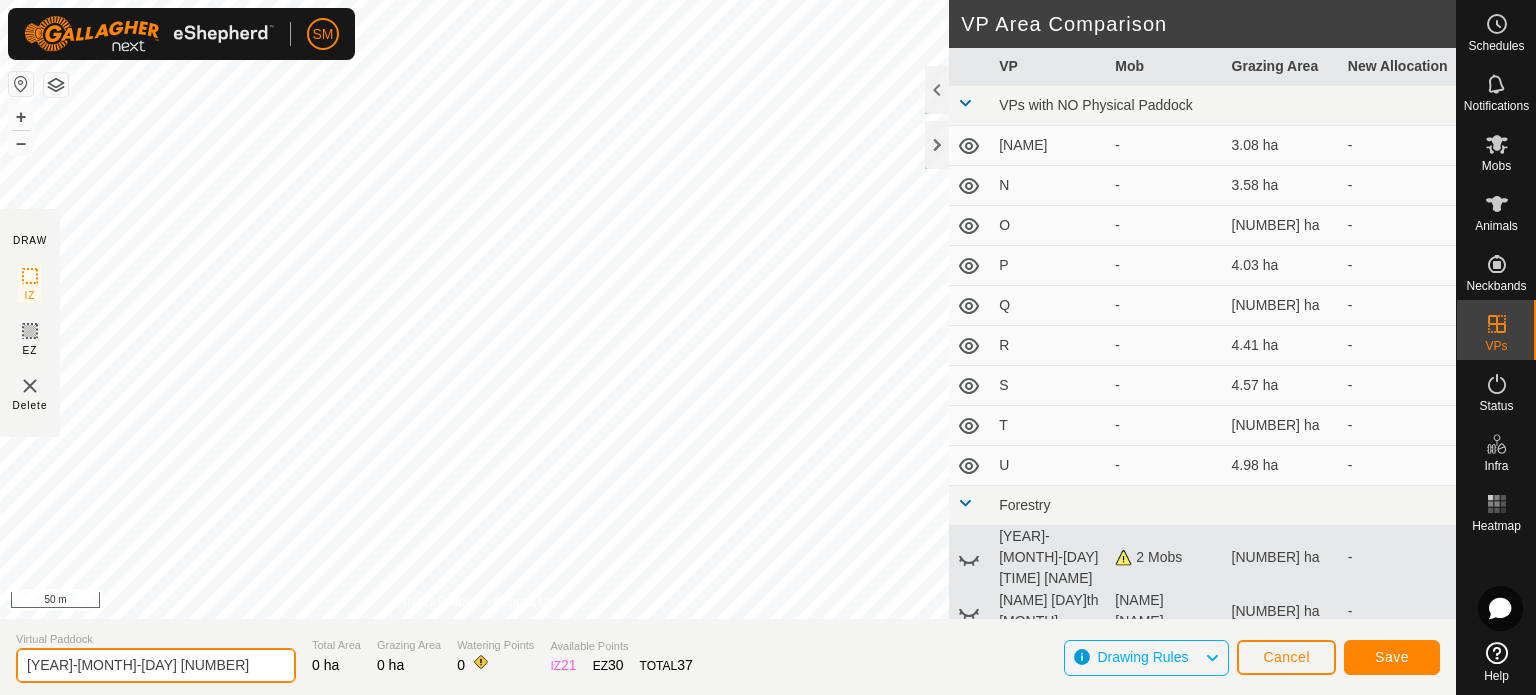 click on "[YEAR]-[MONTH]-[DAY] [NUMBER]" 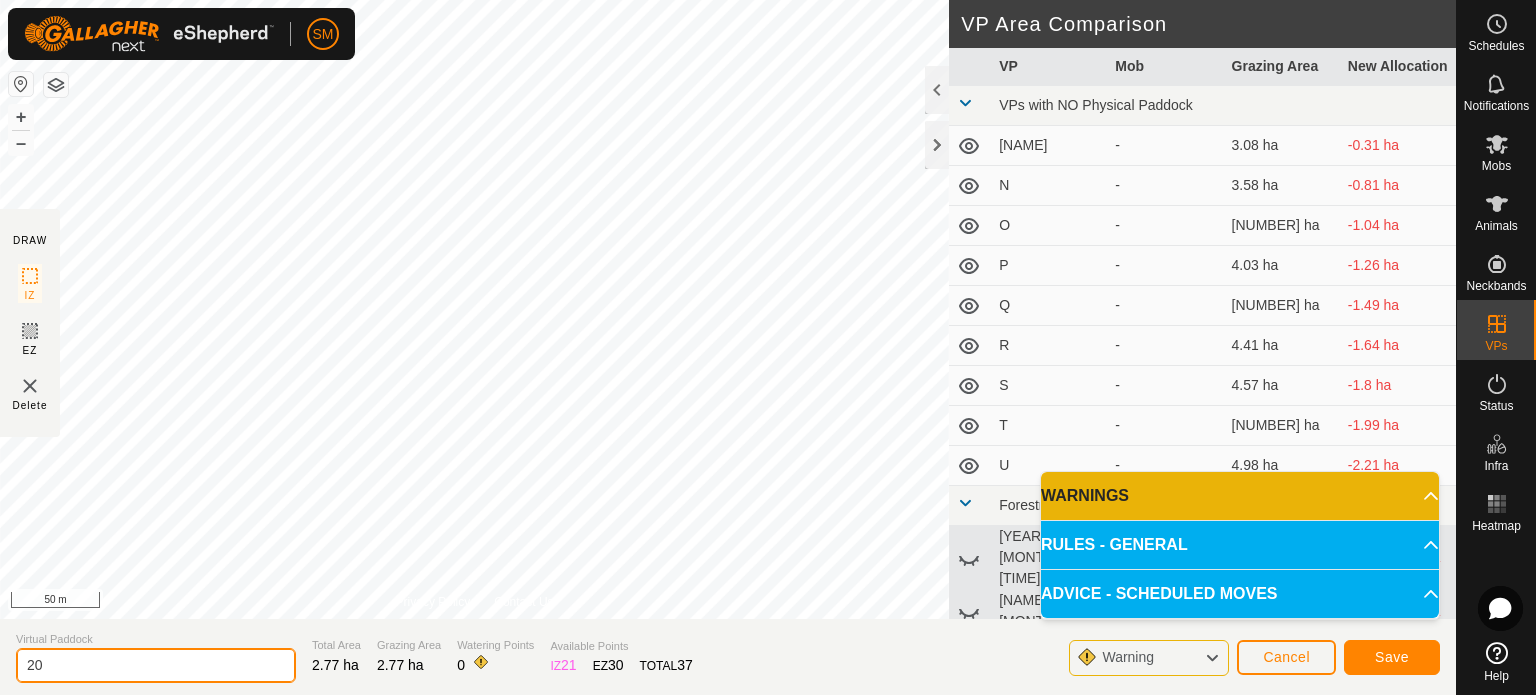 type on "2" 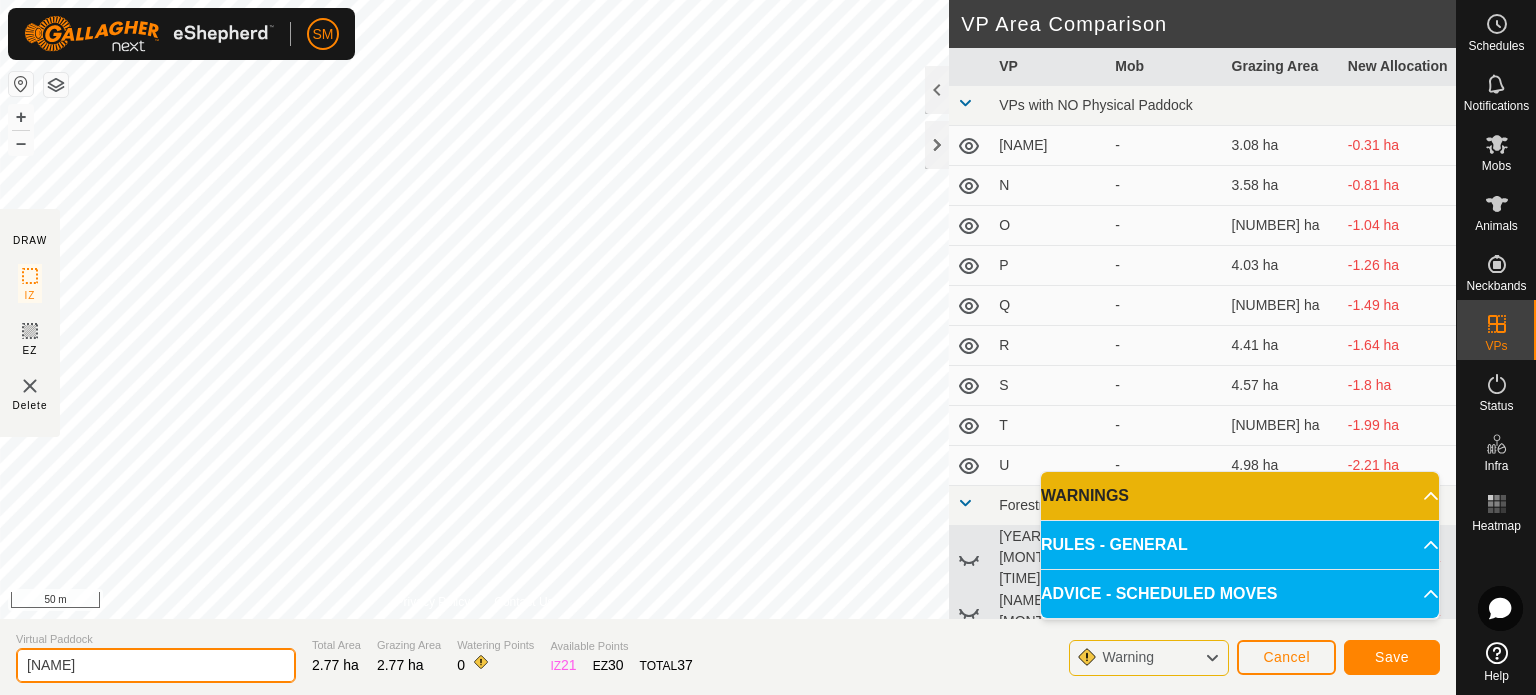 type on "t" 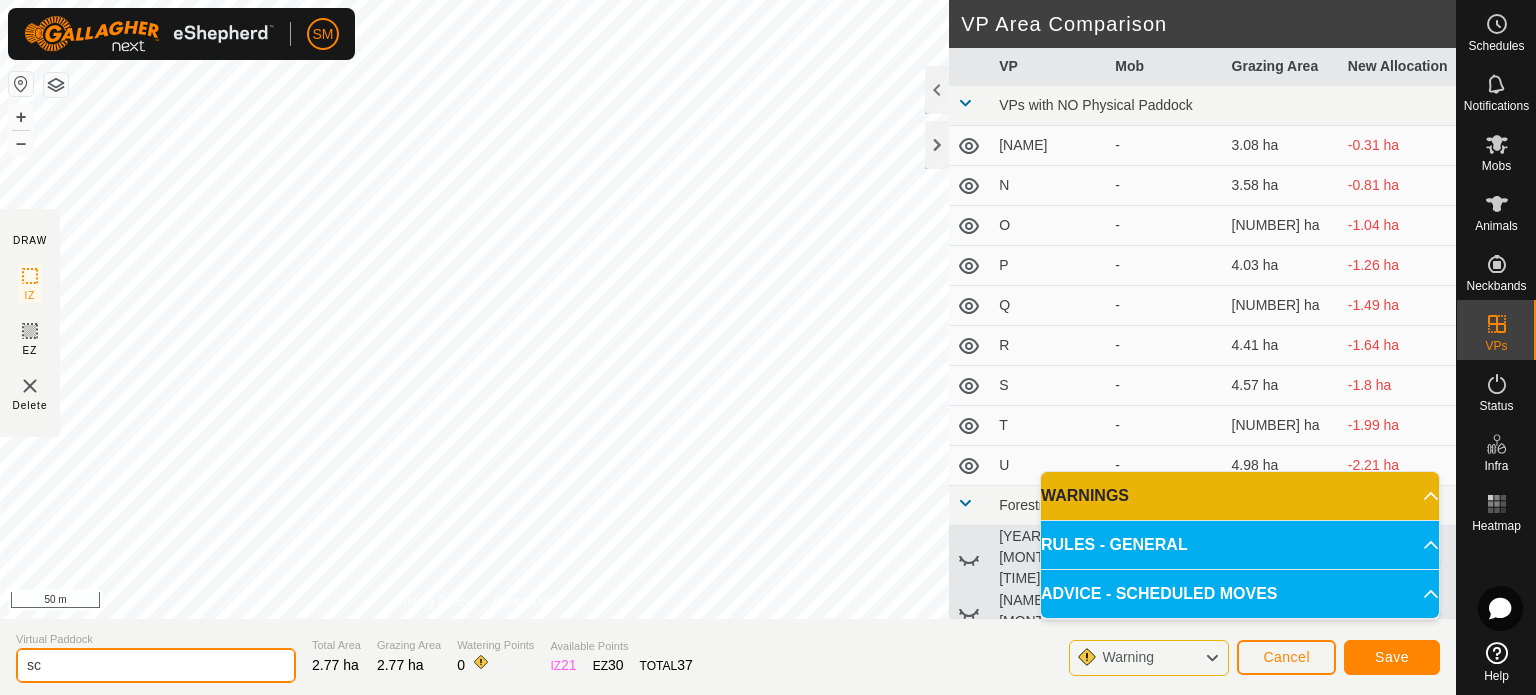 type on "s" 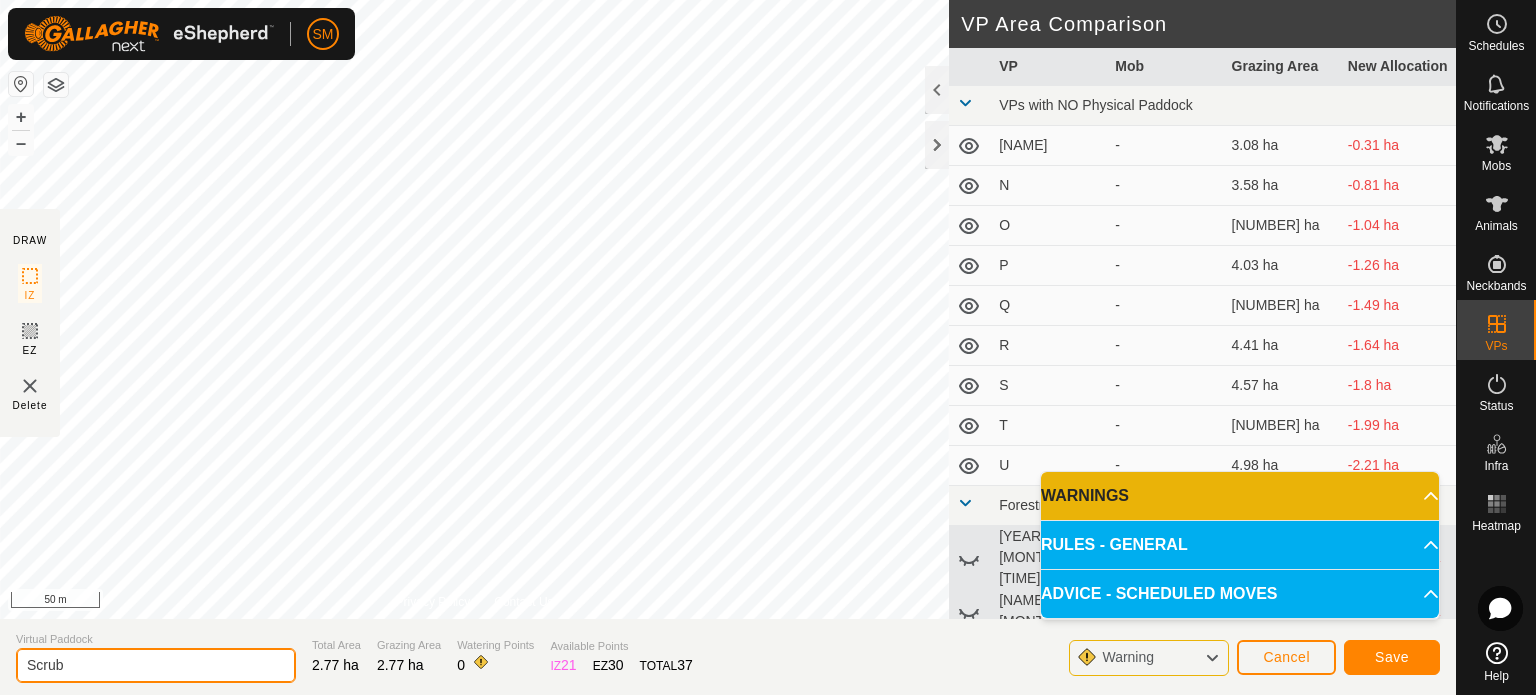 type on "Scrub" 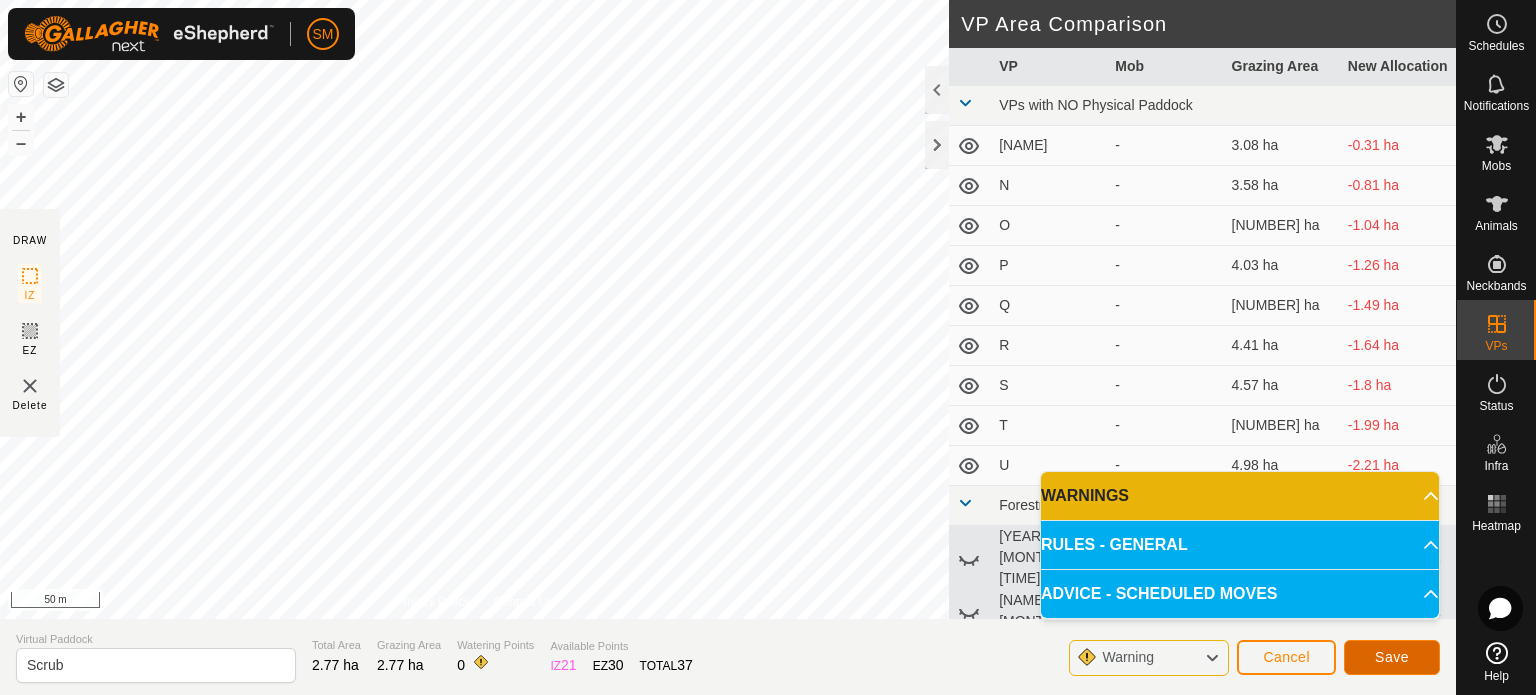 click on "Save" 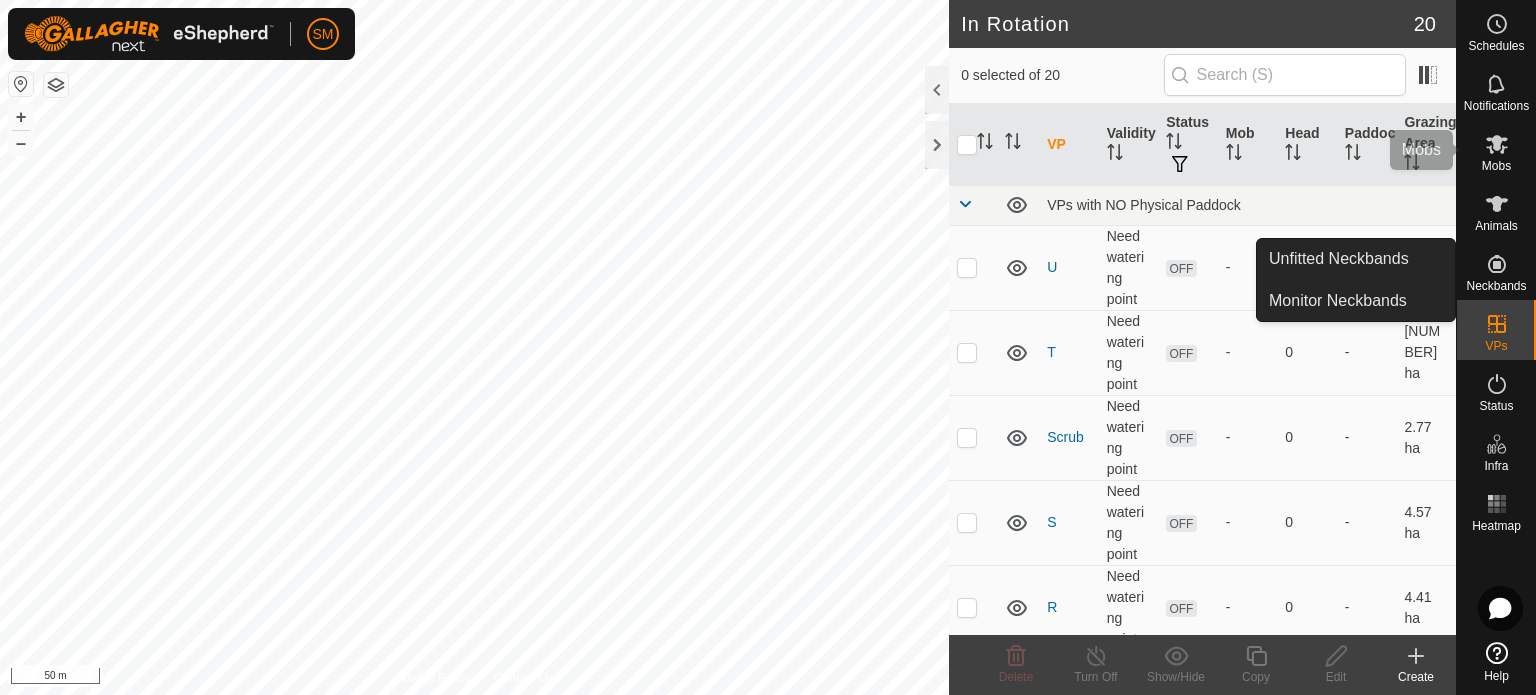 click at bounding box center (1497, 144) 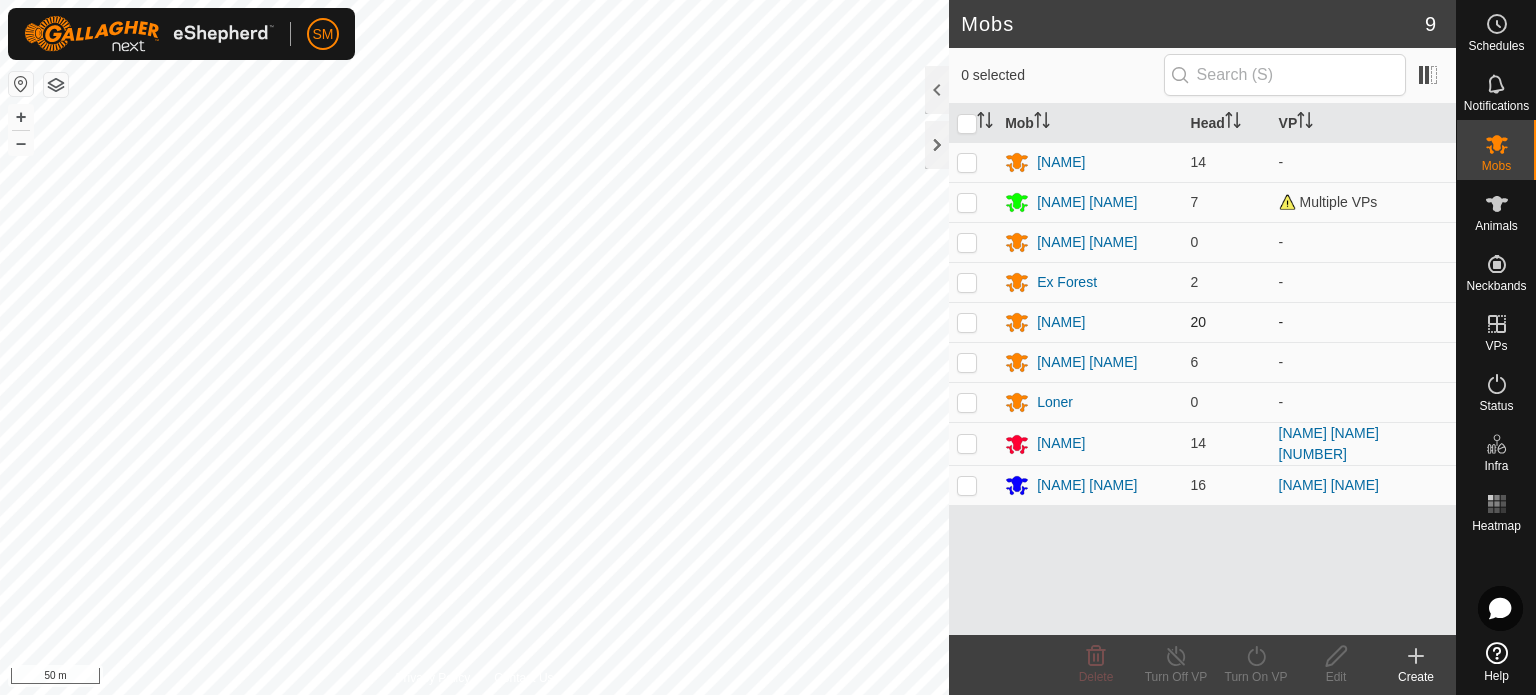 click at bounding box center [967, 322] 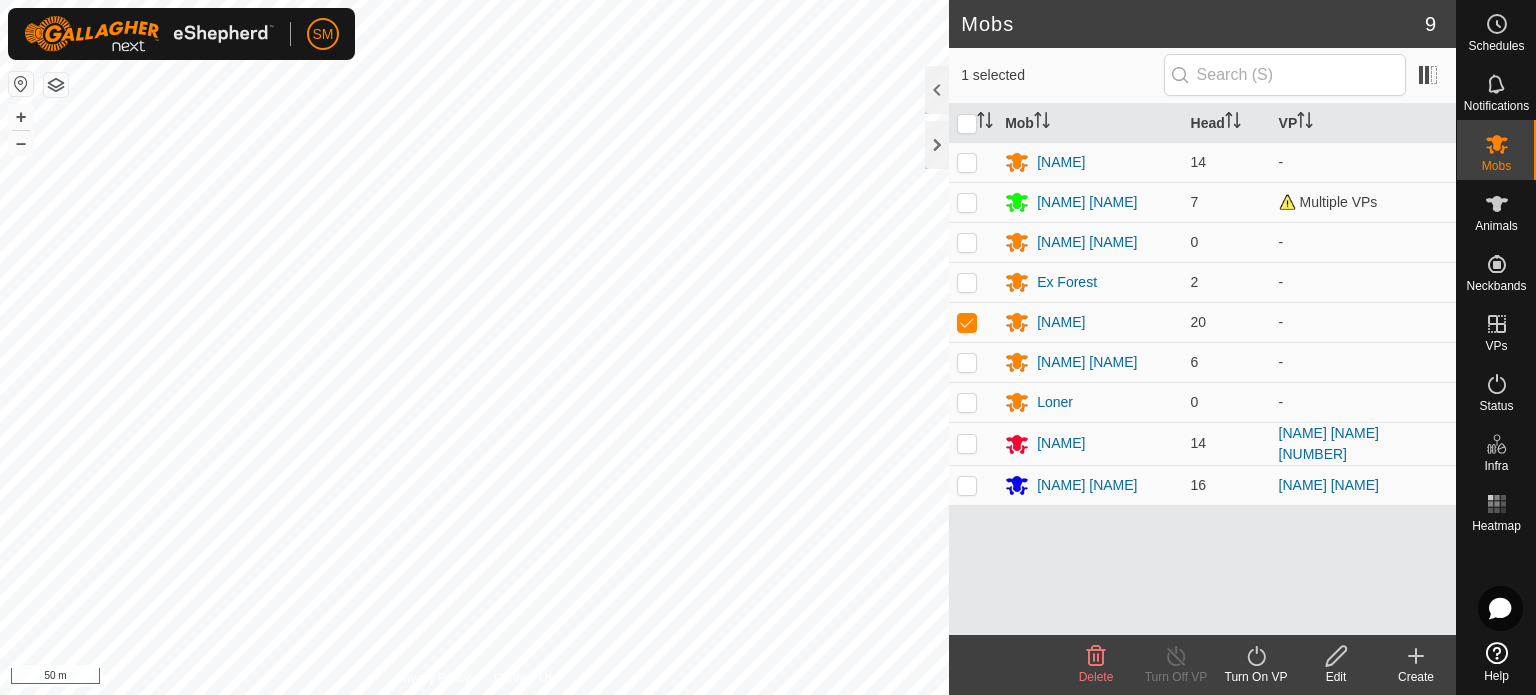 click 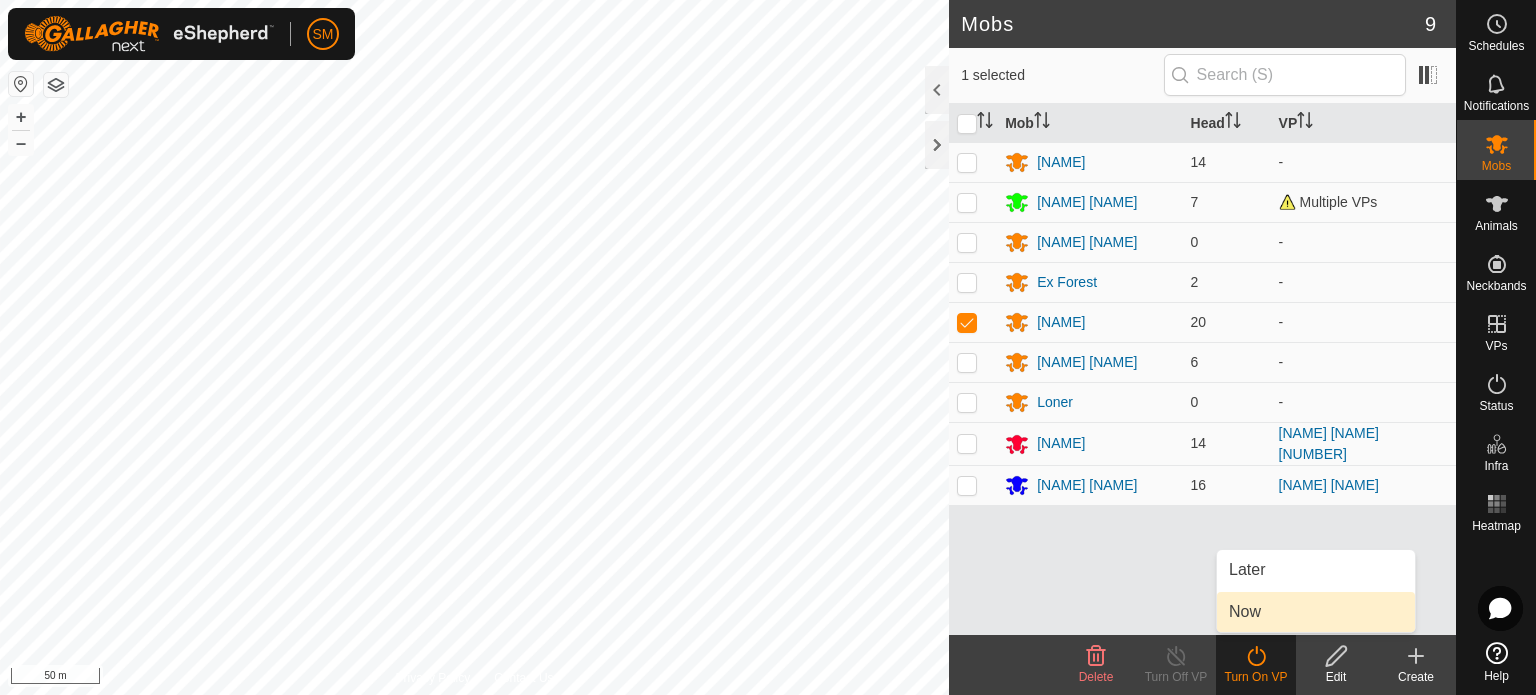 click on "Now" at bounding box center (1316, 612) 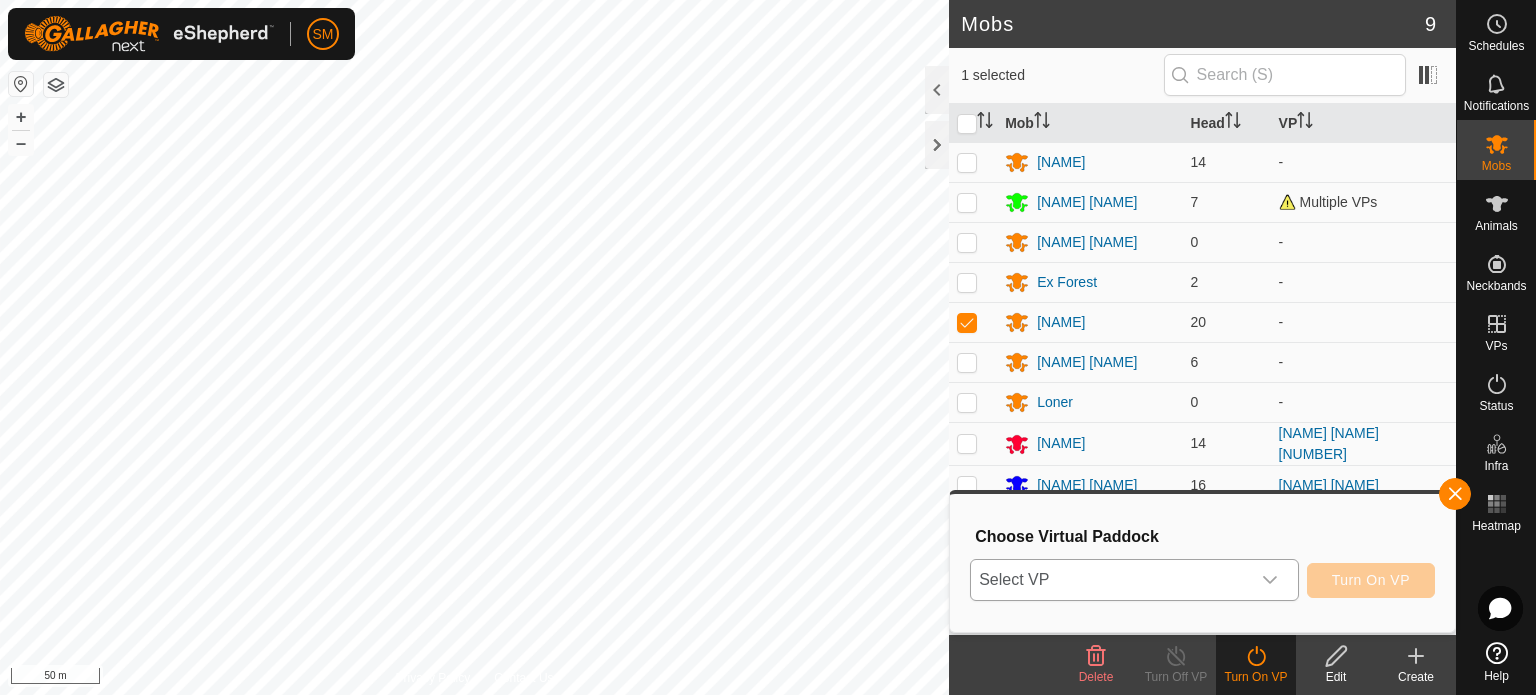 click 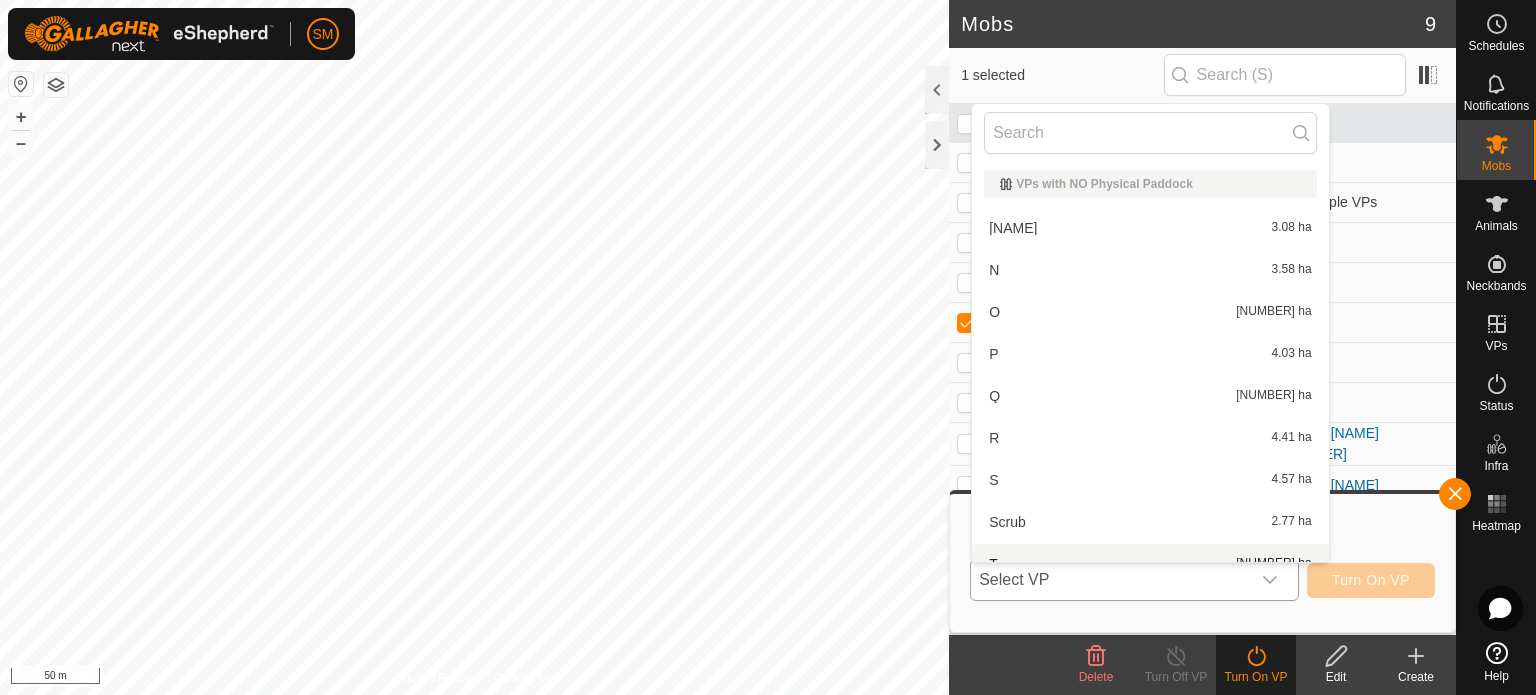 scroll, scrollTop: 22, scrollLeft: 0, axis: vertical 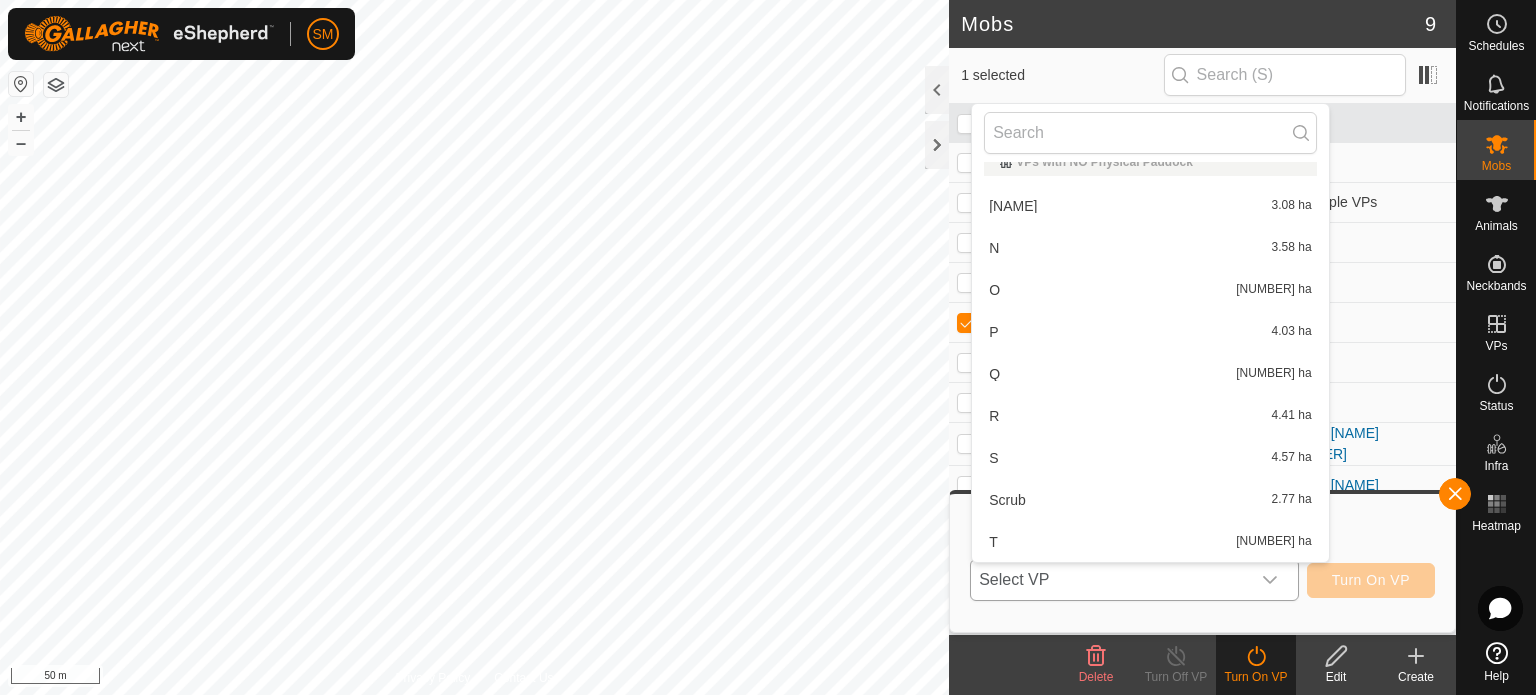 click on "[NAME] [NUMBER] ha" at bounding box center (1150, 500) 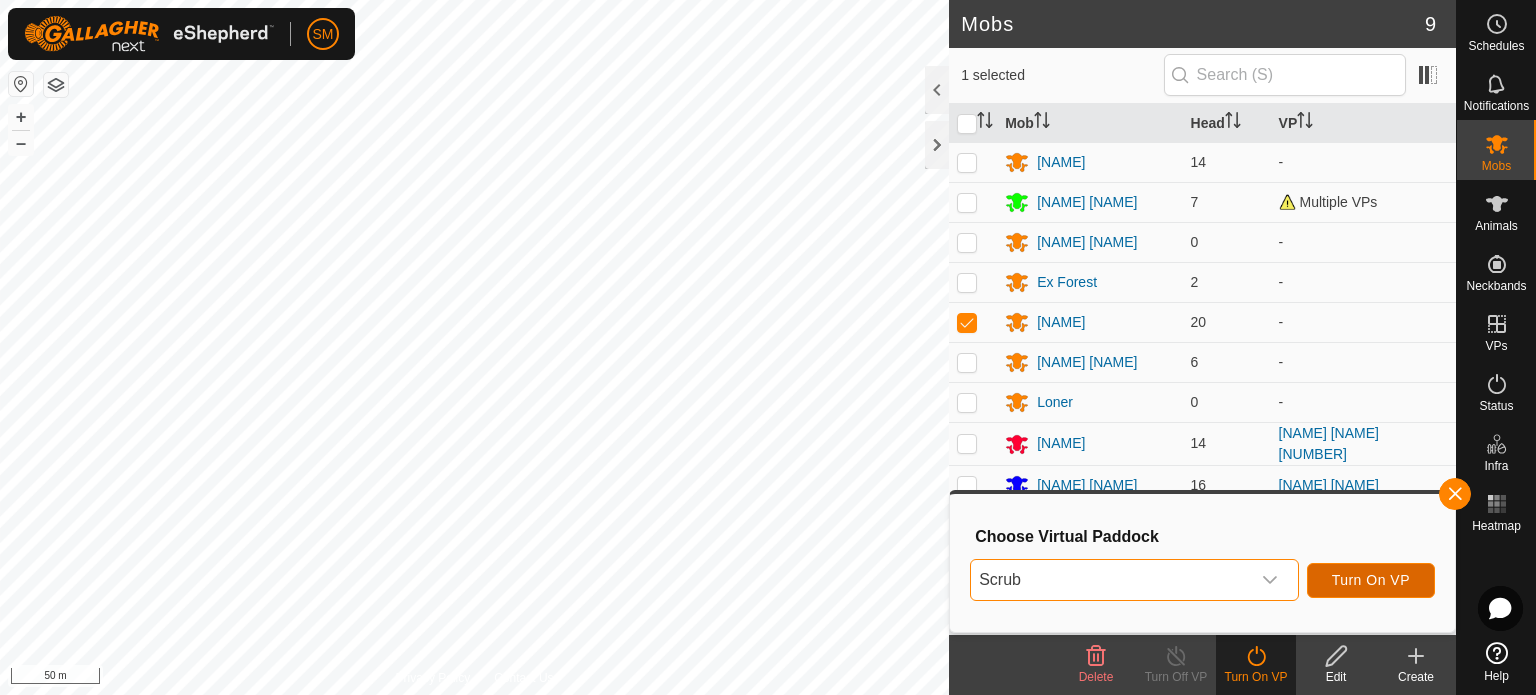 click on "Turn On VP" at bounding box center (1371, 580) 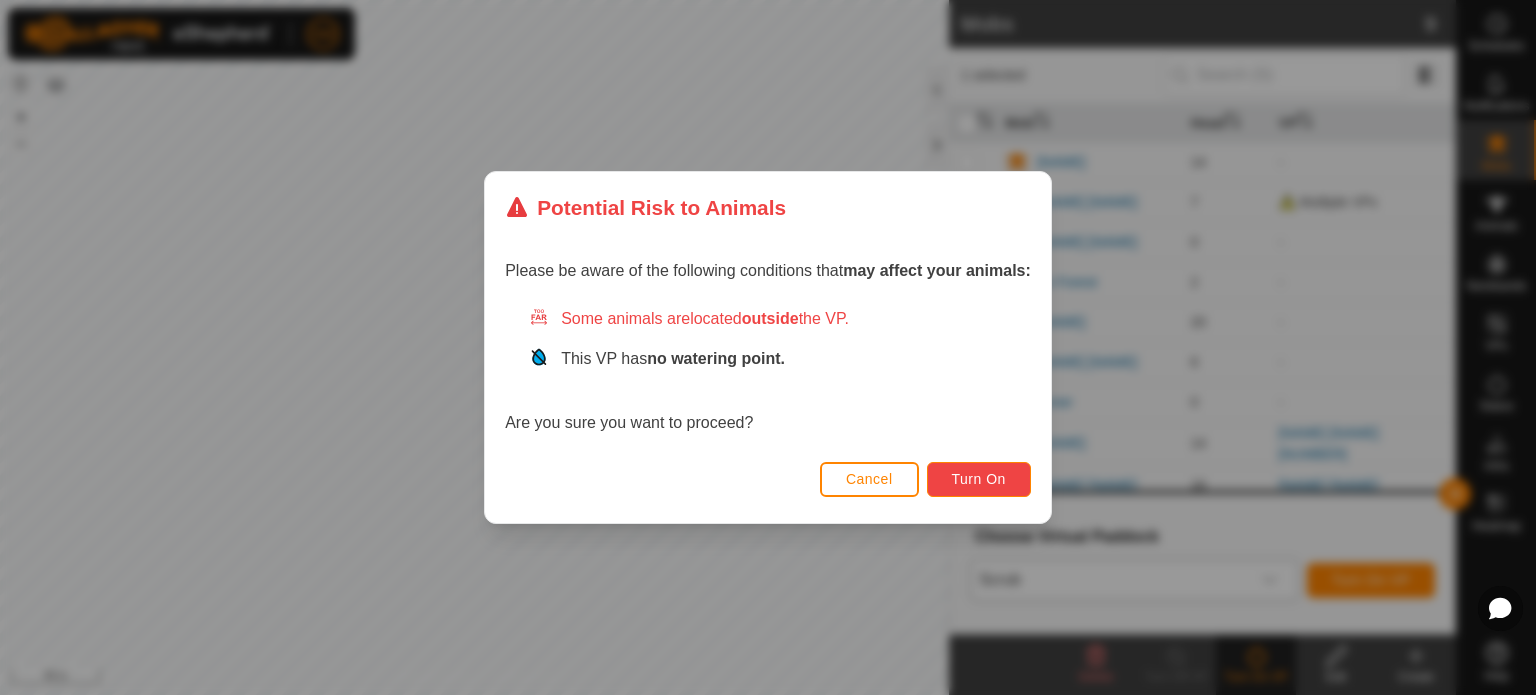 click on "Turn On" at bounding box center [979, 479] 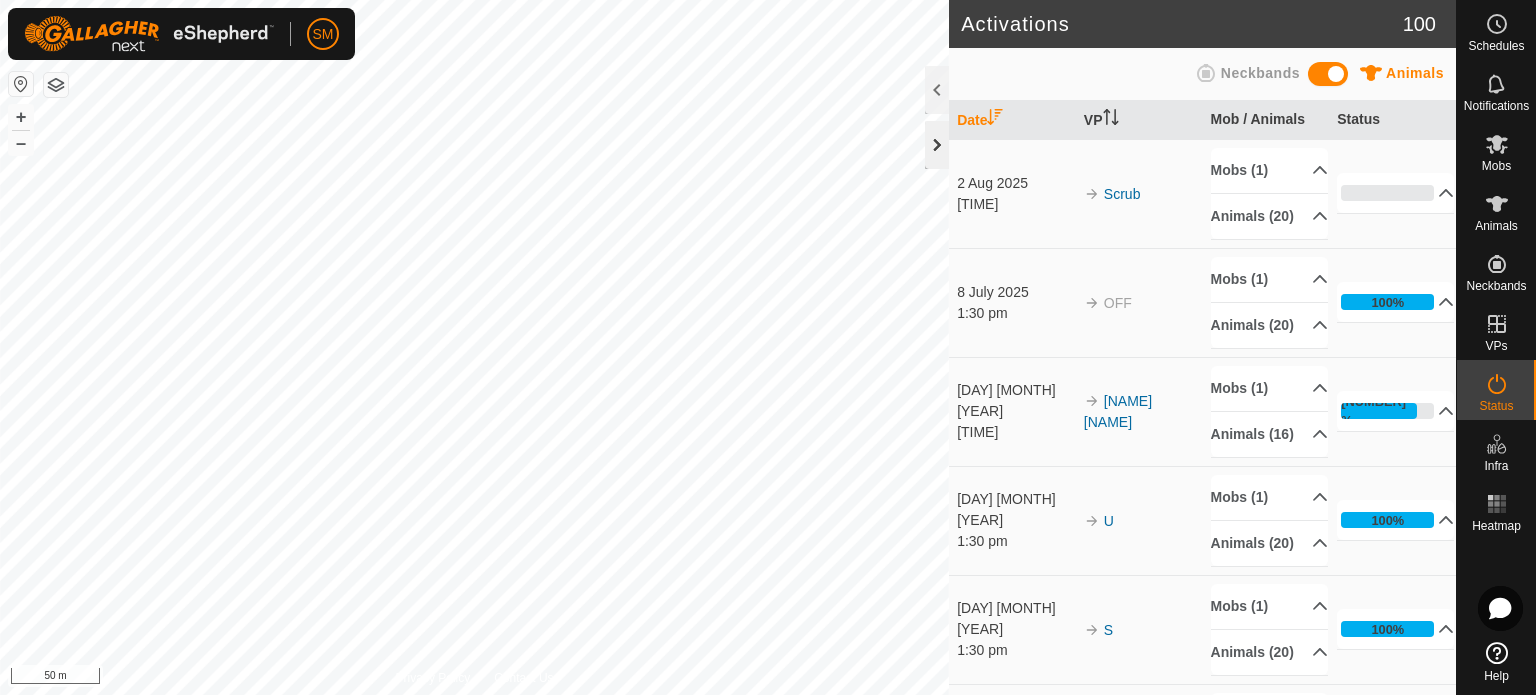 click 